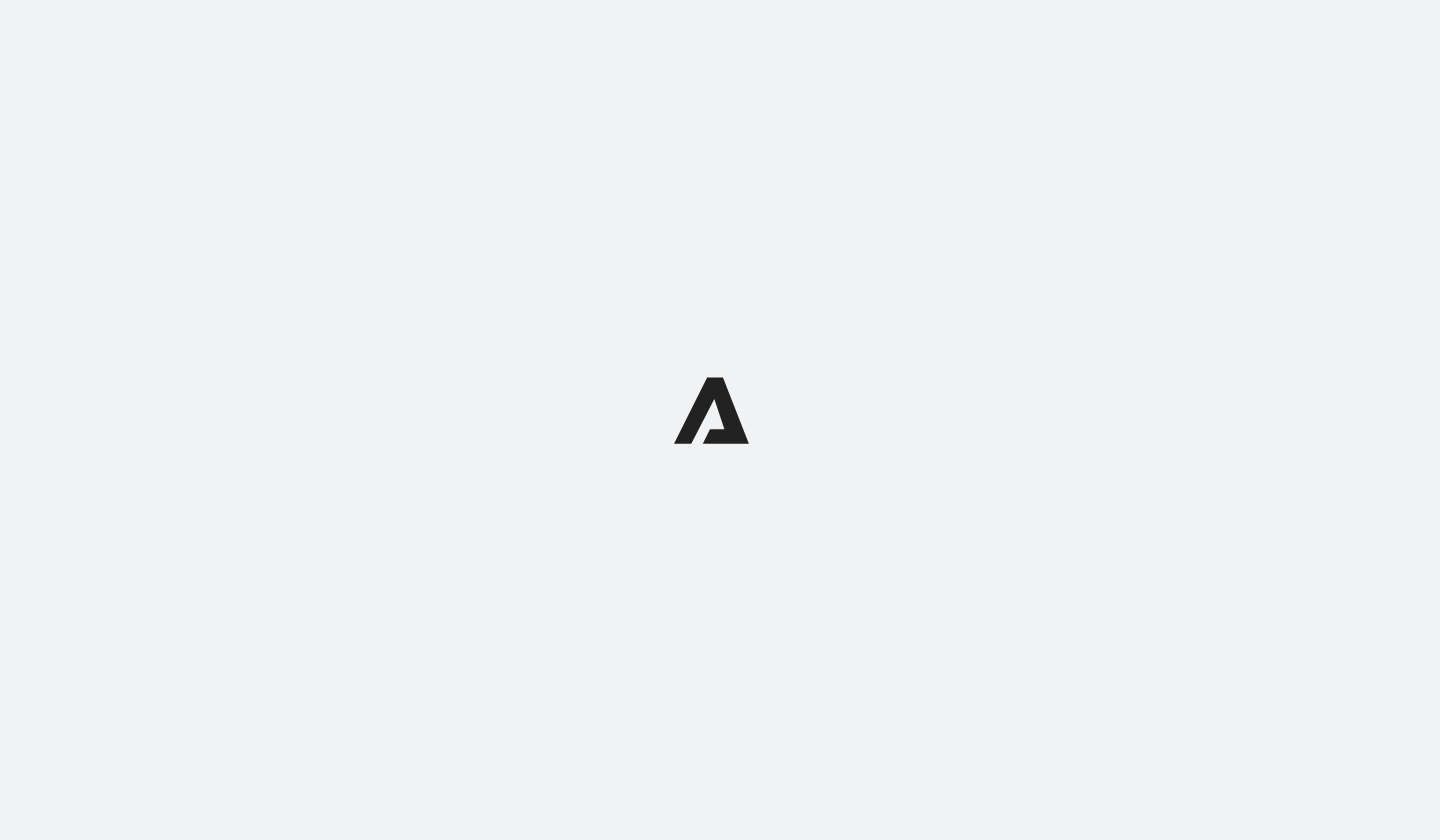 scroll, scrollTop: 0, scrollLeft: 0, axis: both 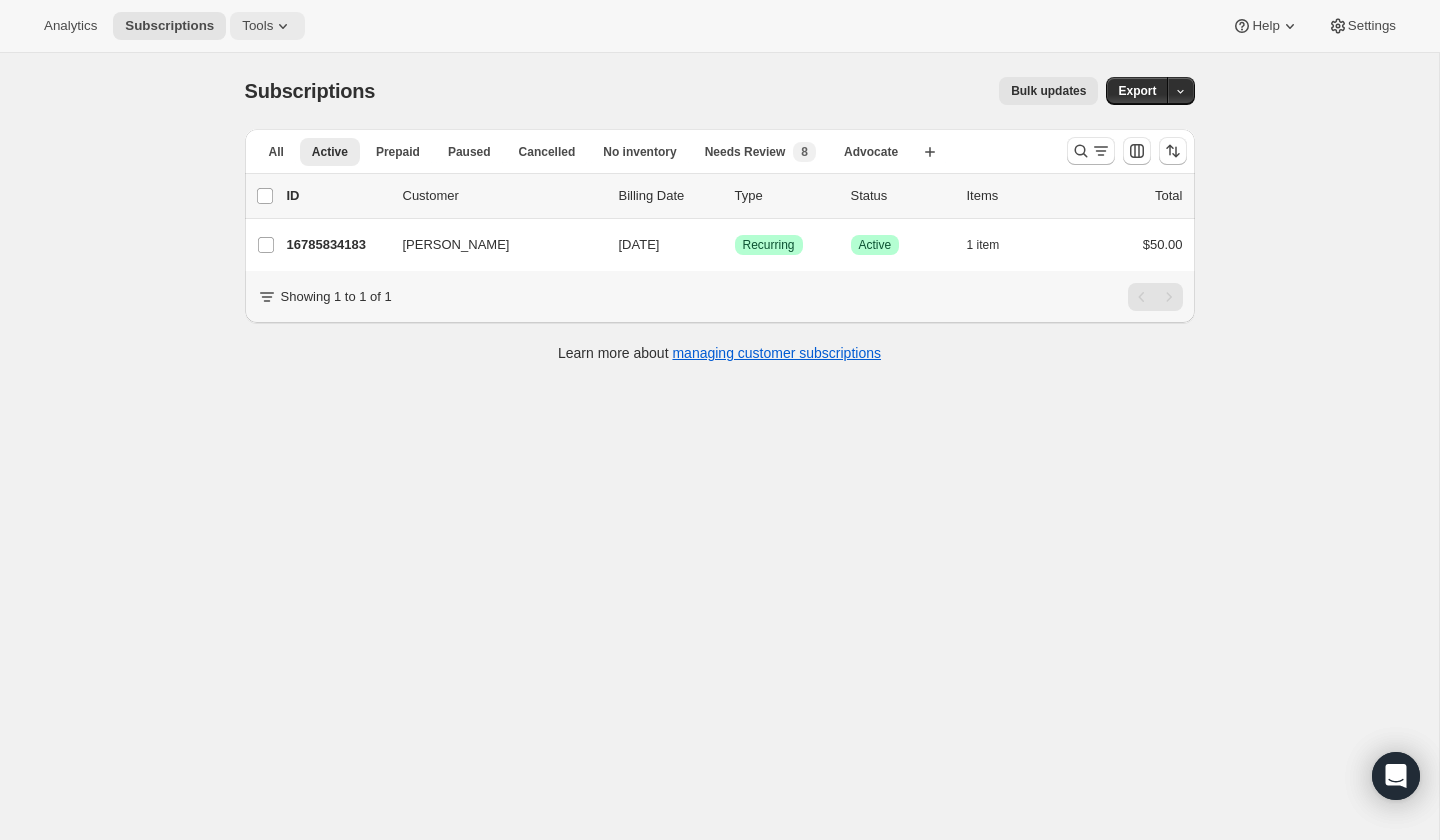 click on "Tools" at bounding box center [267, 26] 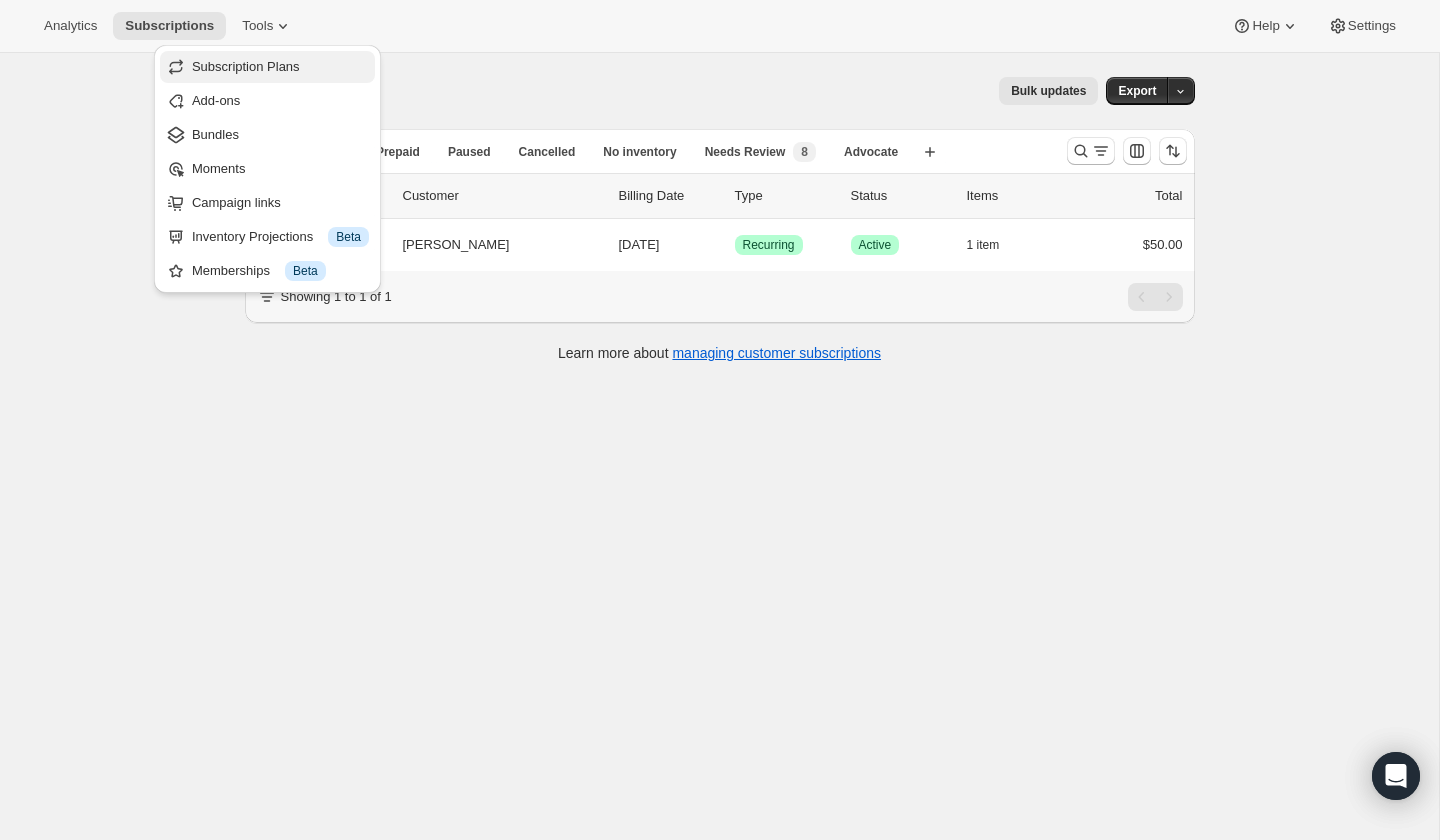 click on "Subscription Plans" at bounding box center (246, 66) 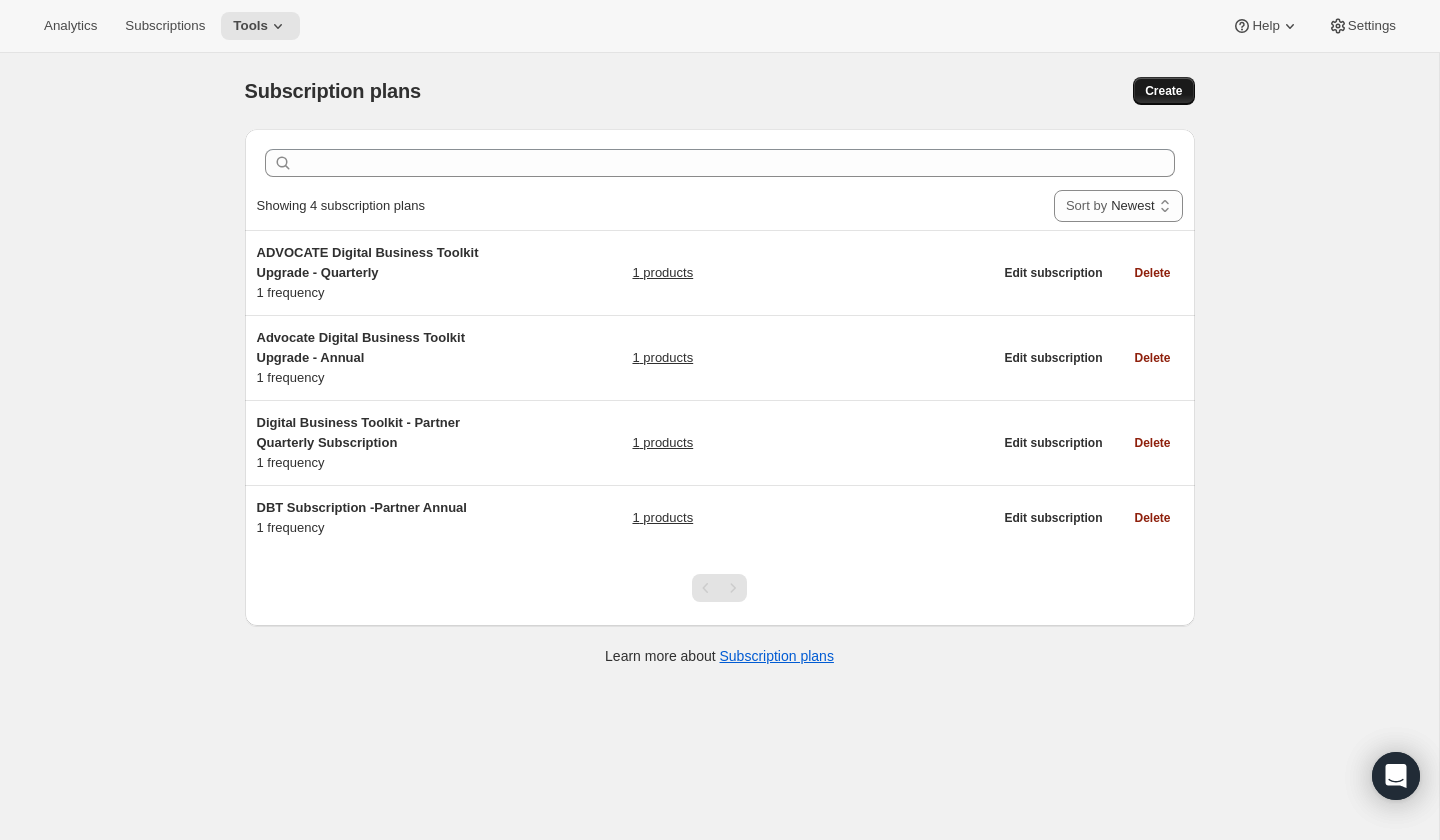click on "Create" at bounding box center [1163, 91] 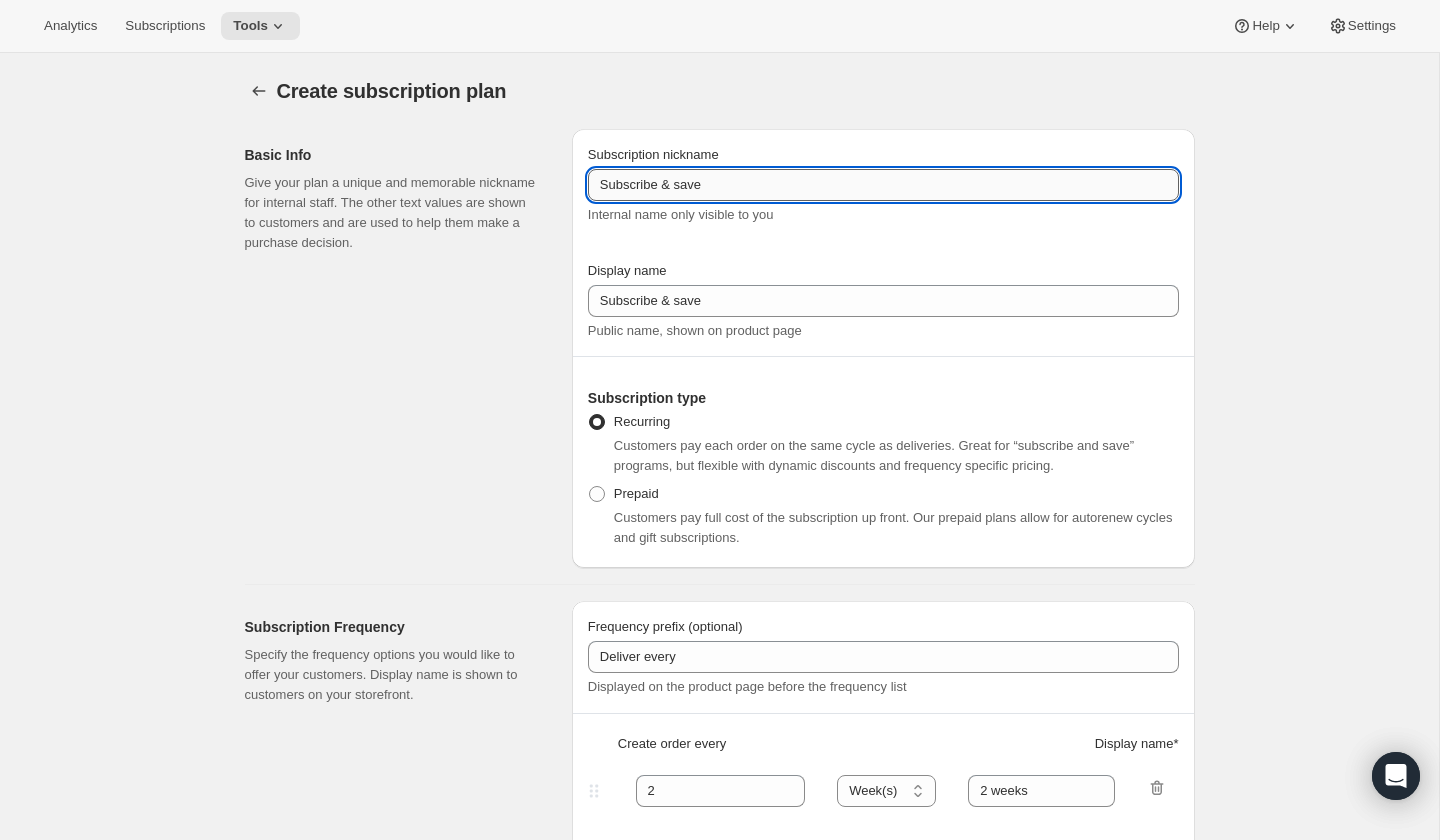 click on "Subscribe & save" at bounding box center [883, 185] 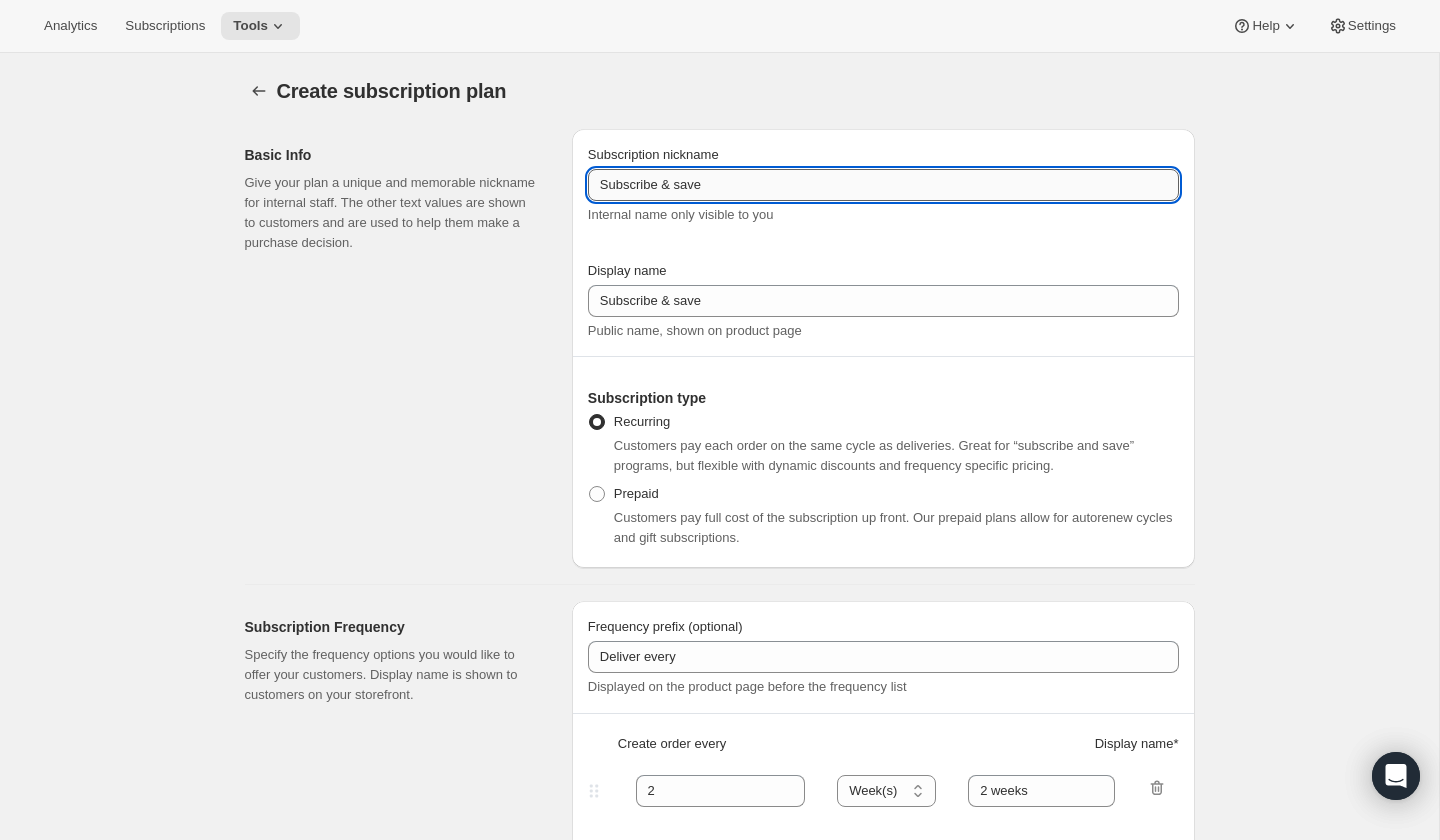 click on "Subscribe & save" at bounding box center [883, 185] 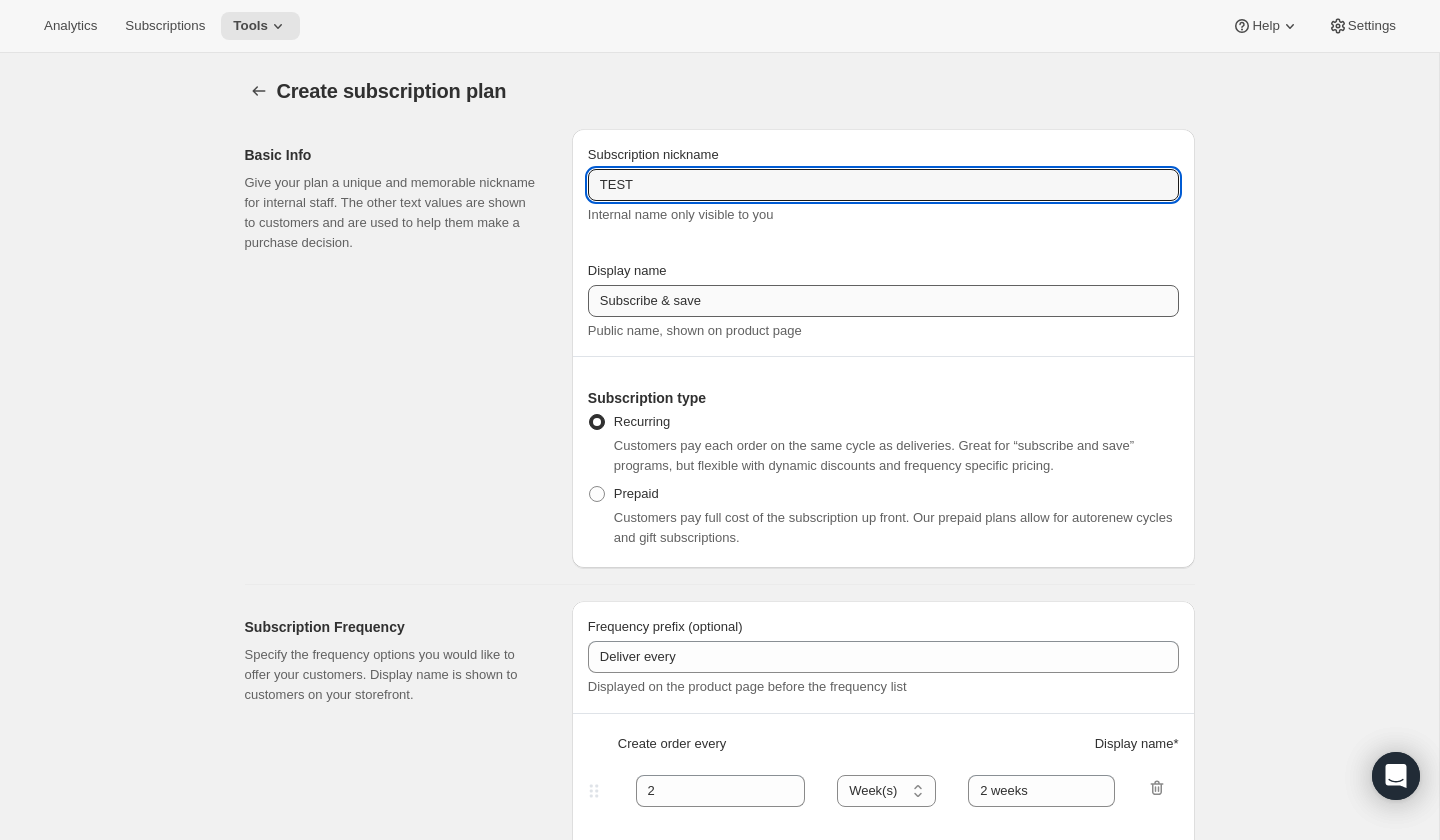 type on "TEST" 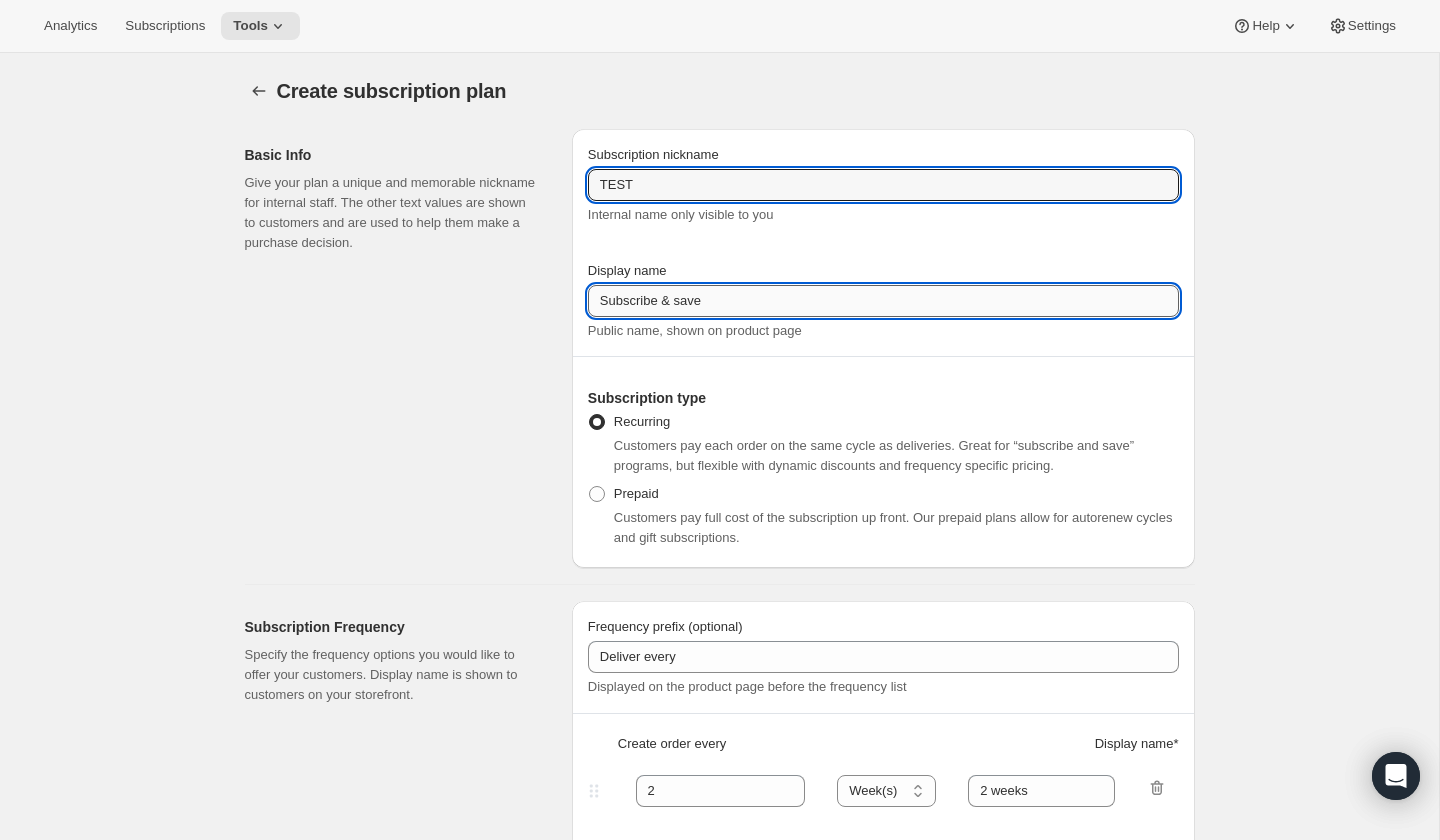 click on "Subscribe & save" at bounding box center [883, 301] 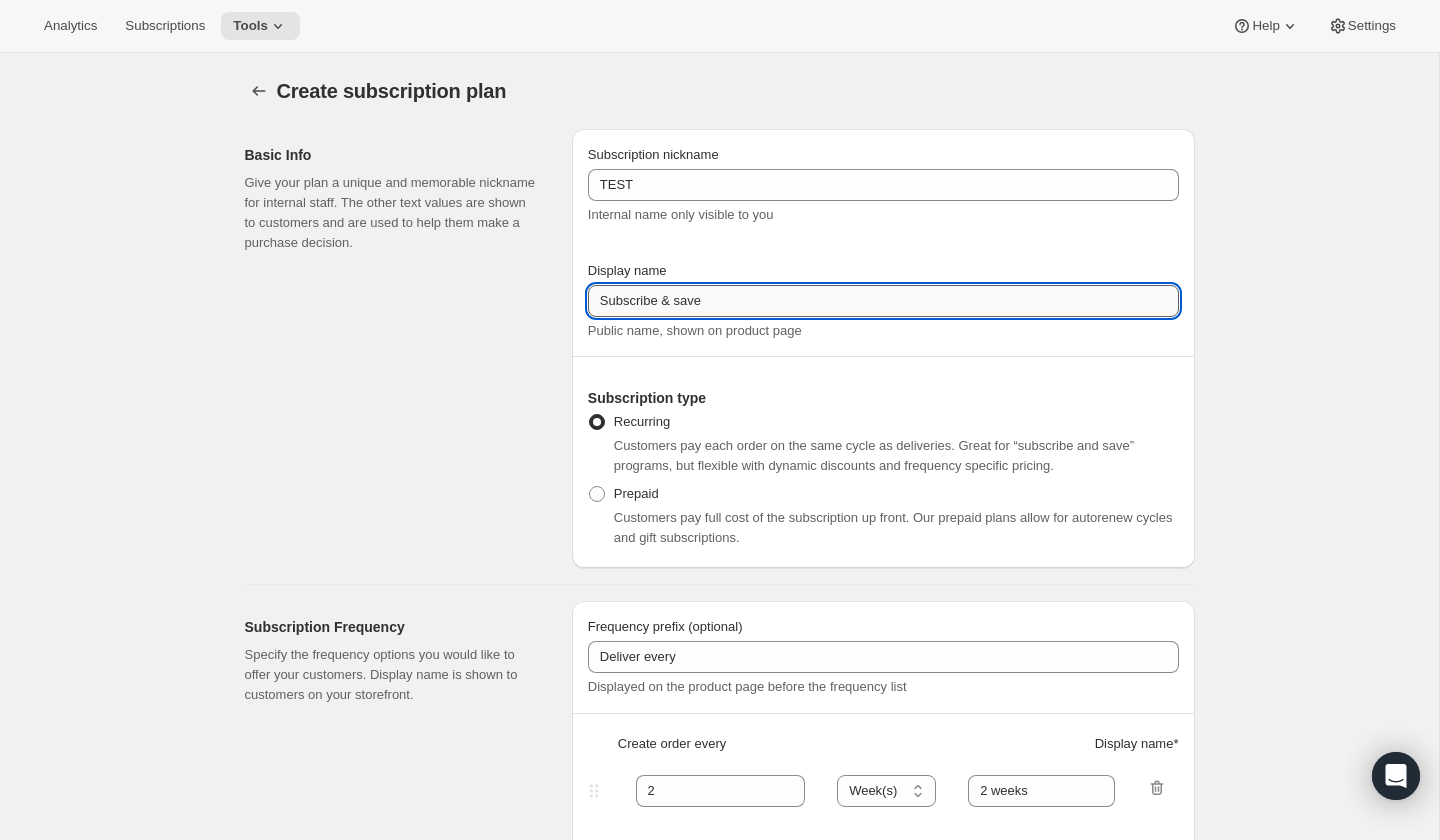 click on "Subscribe & save" at bounding box center (883, 301) 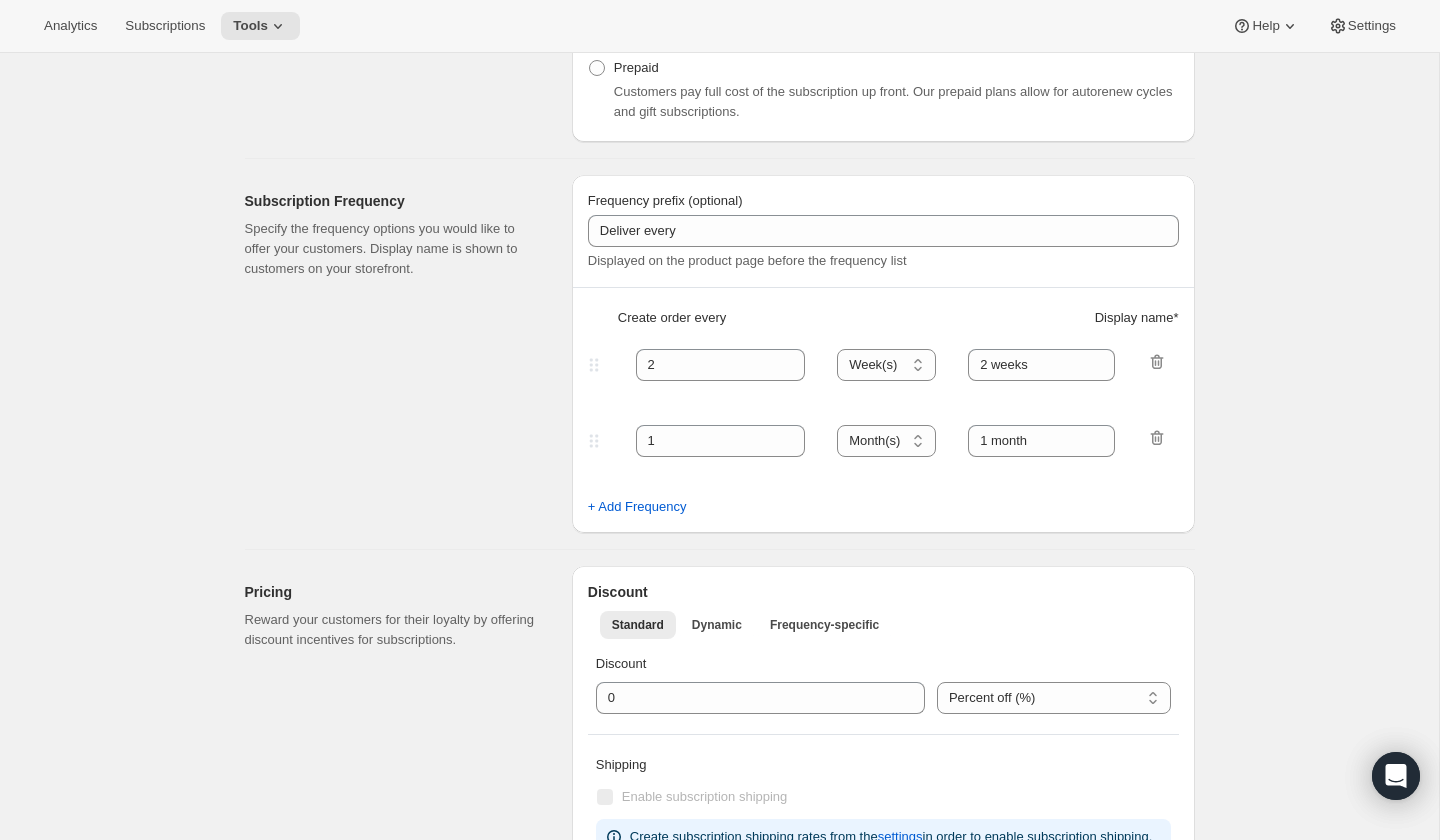 scroll, scrollTop: 491, scrollLeft: 0, axis: vertical 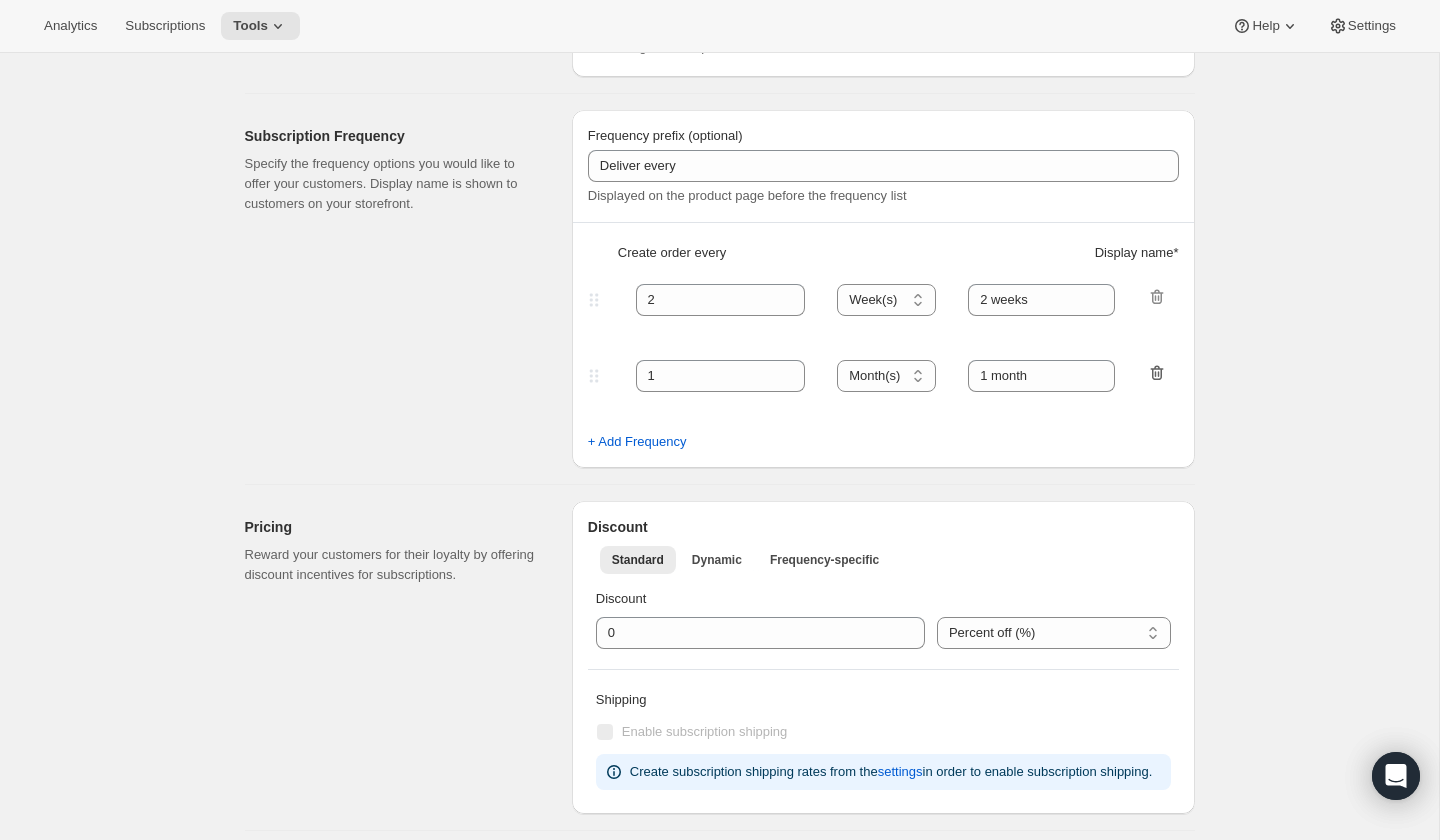 type on "TEST" 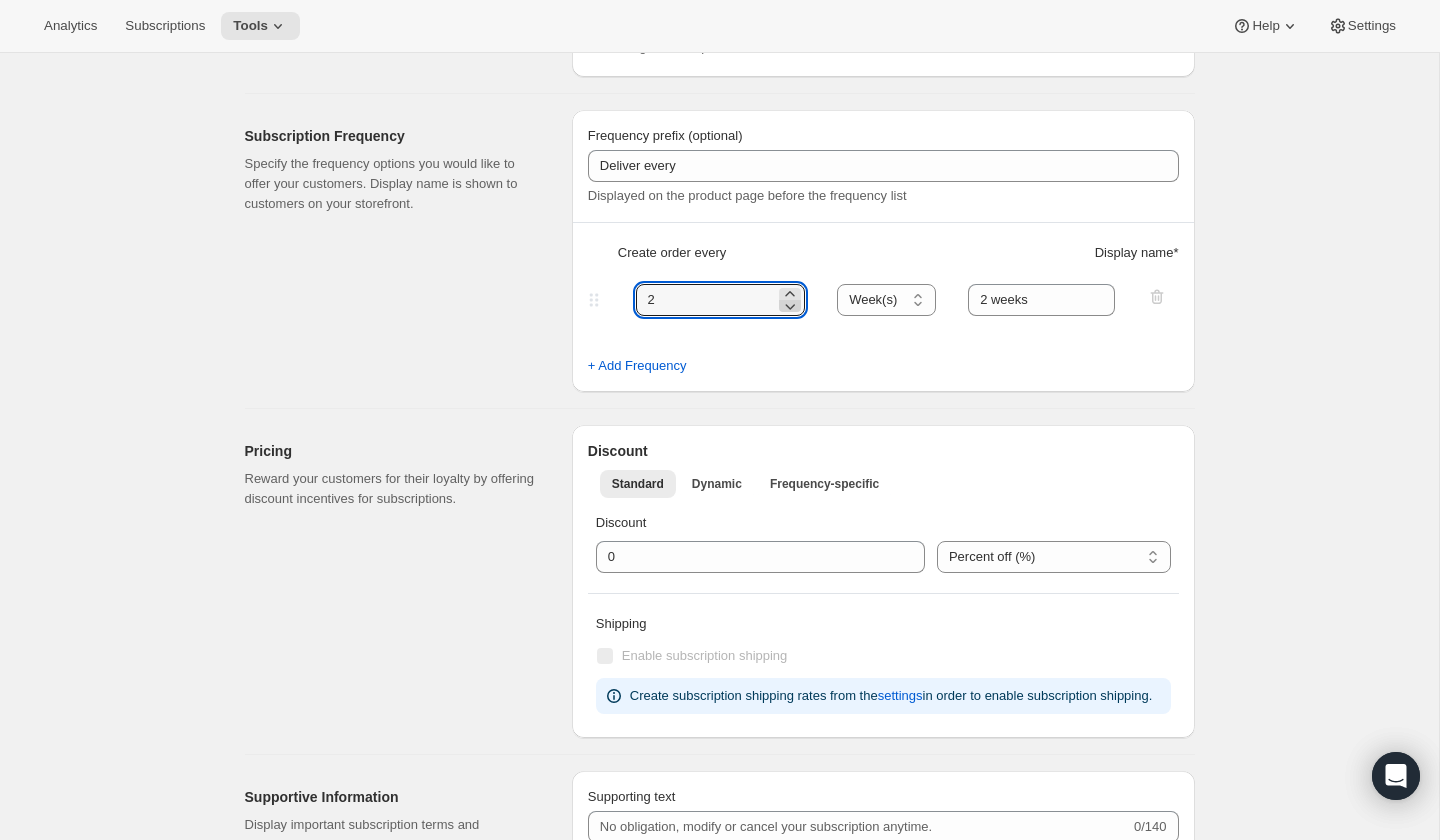 click 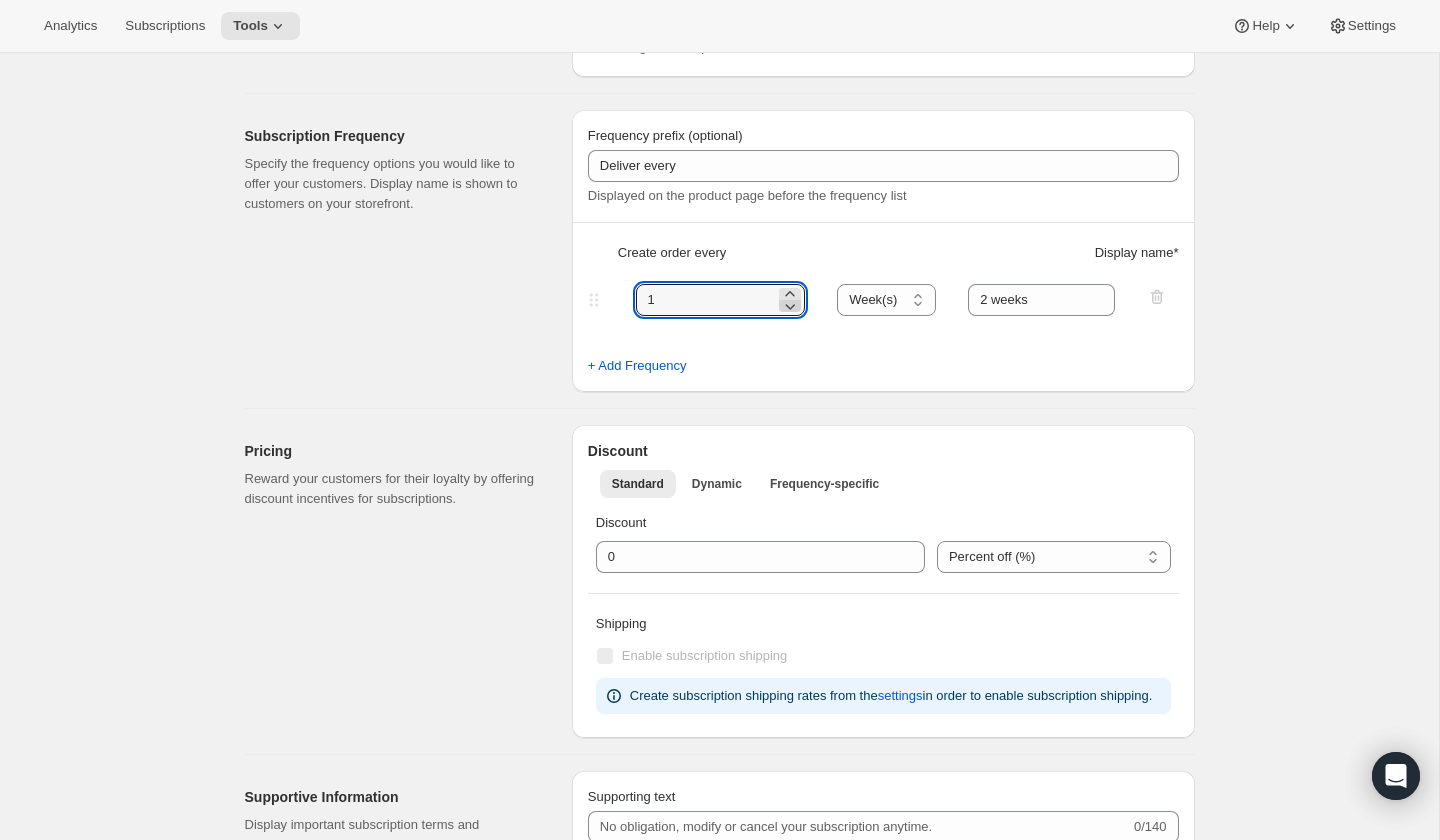 click 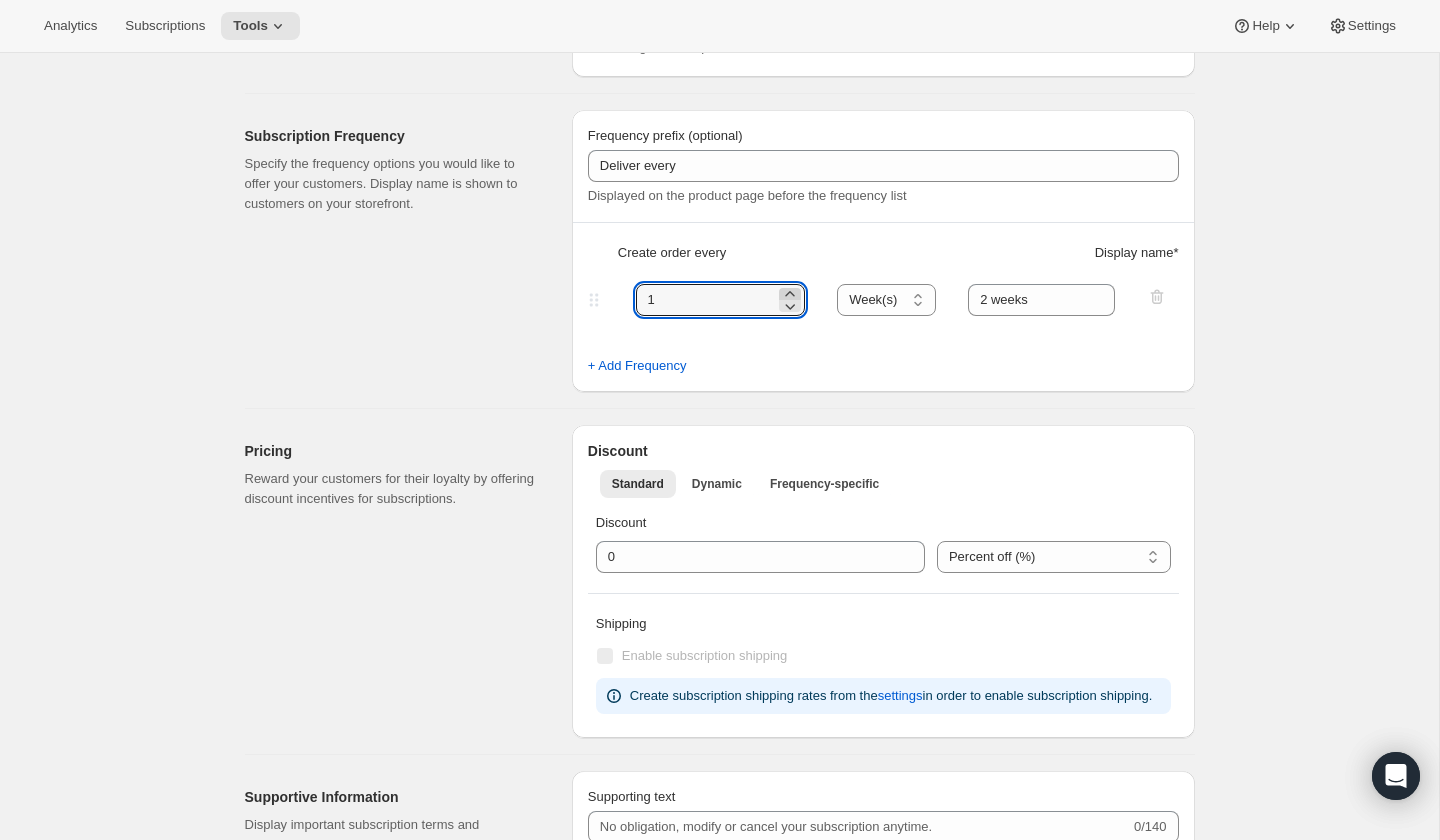 click 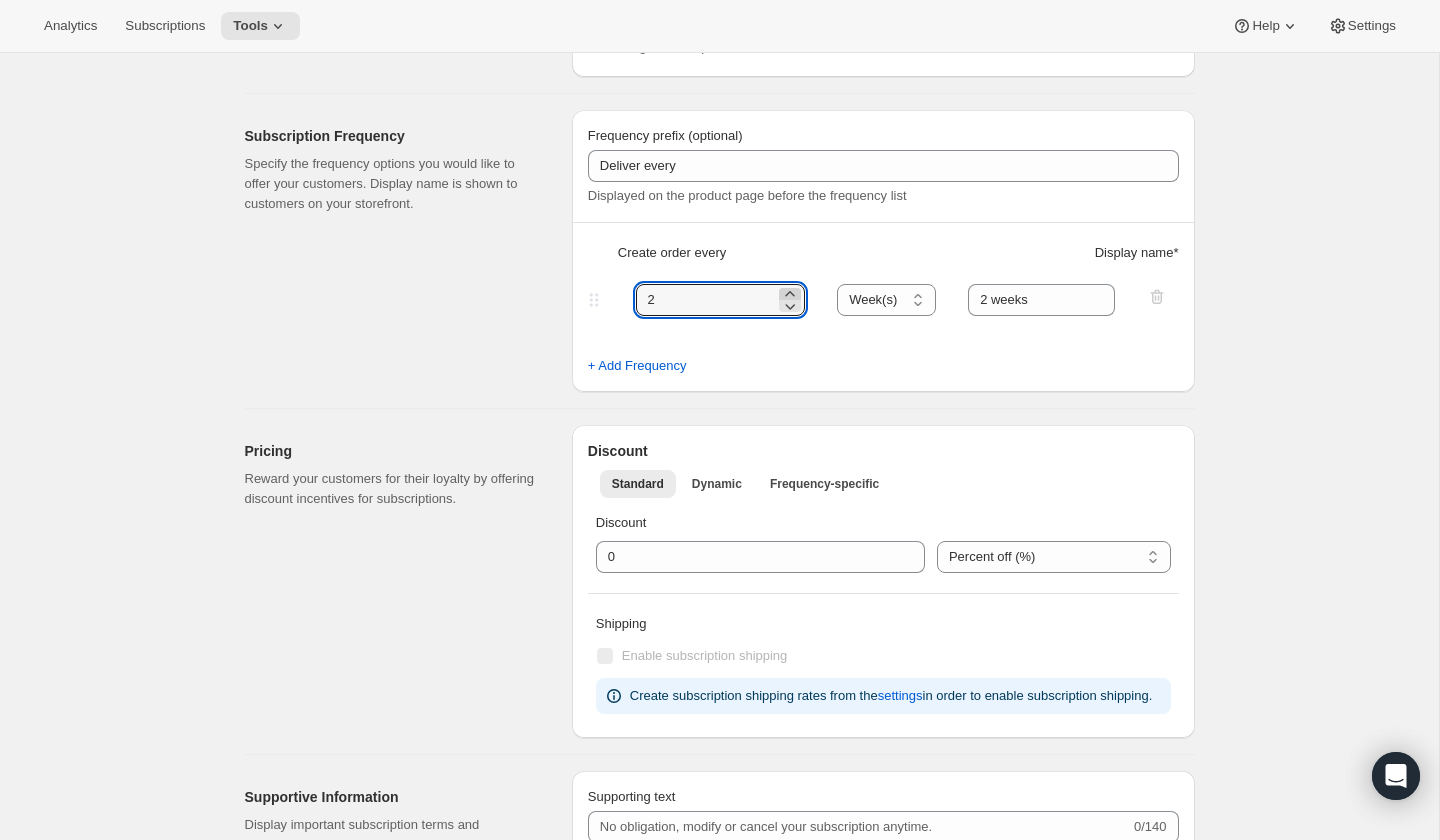 click 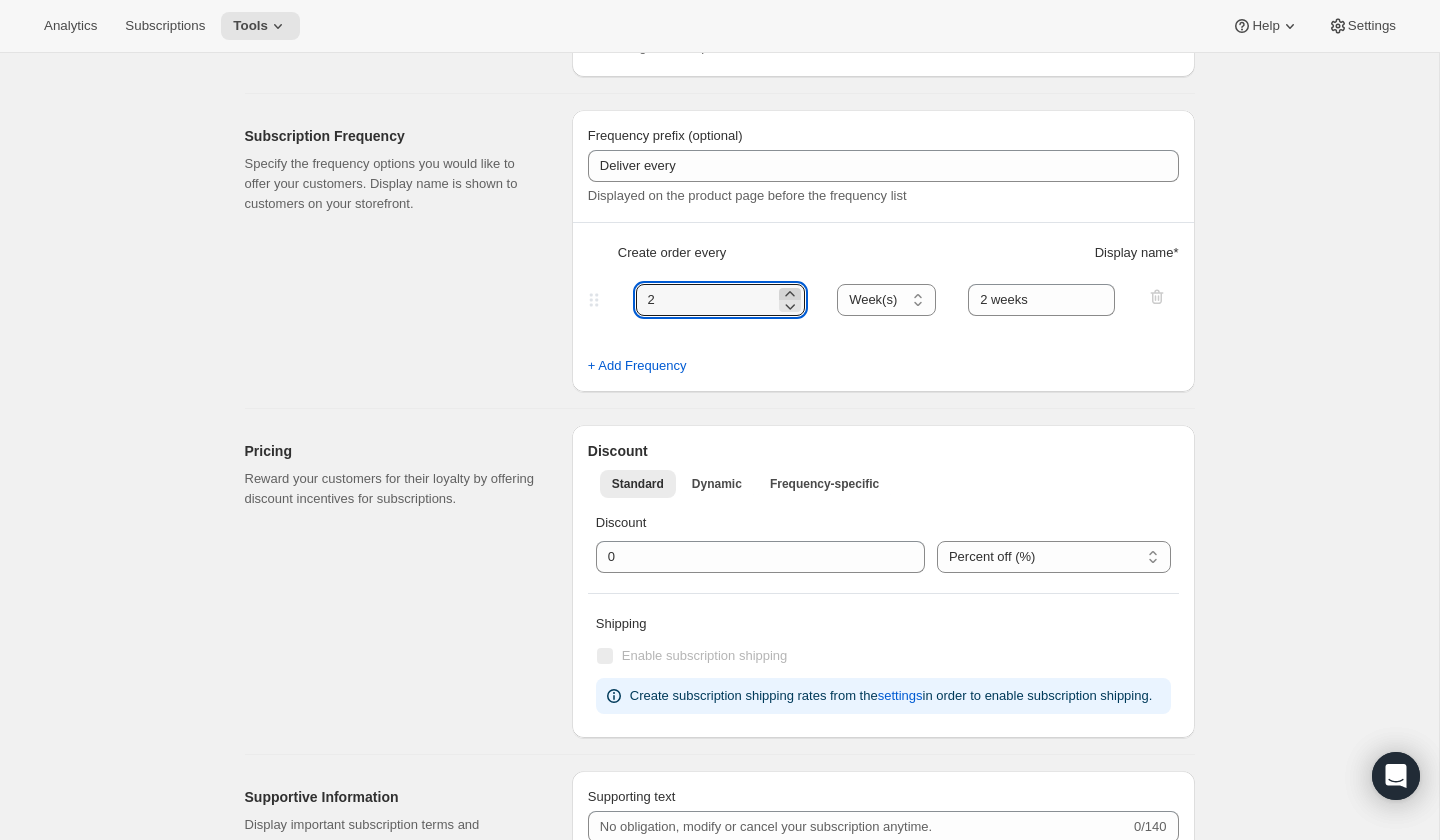 type on "3" 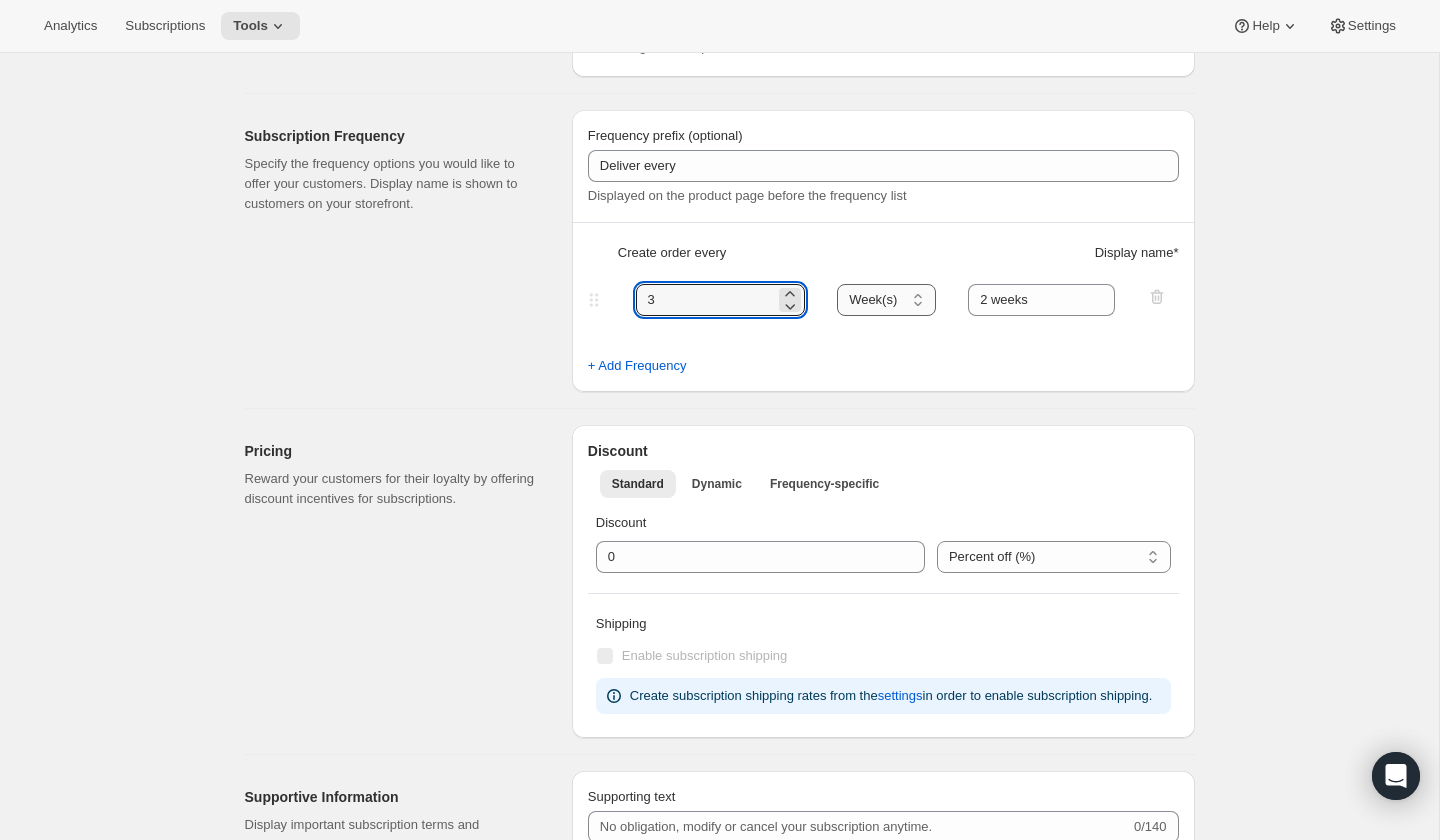click on "Day(s) Week(s) Month(s) Year(s)" at bounding box center (886, 300) 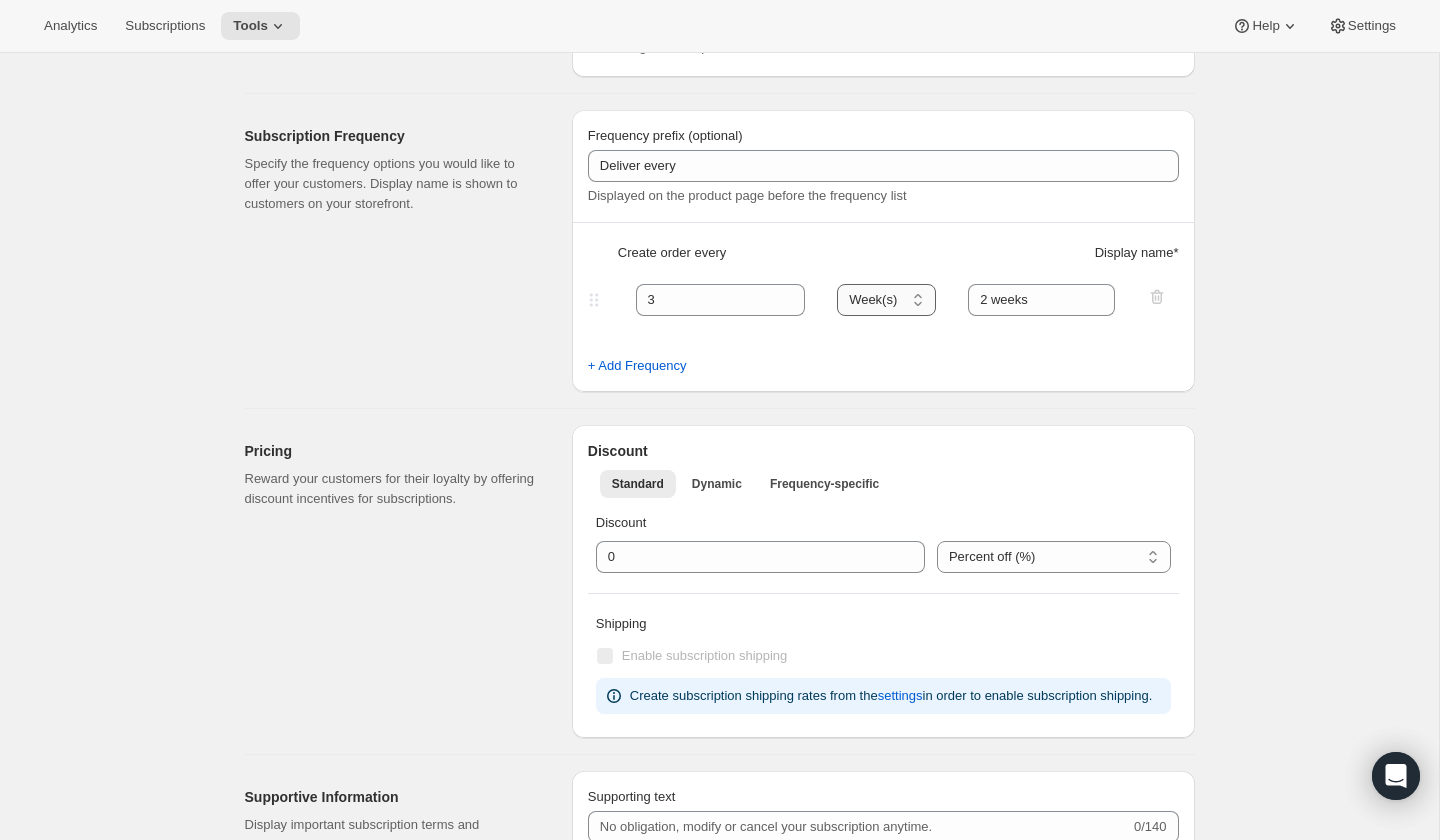 select on "MONTH" 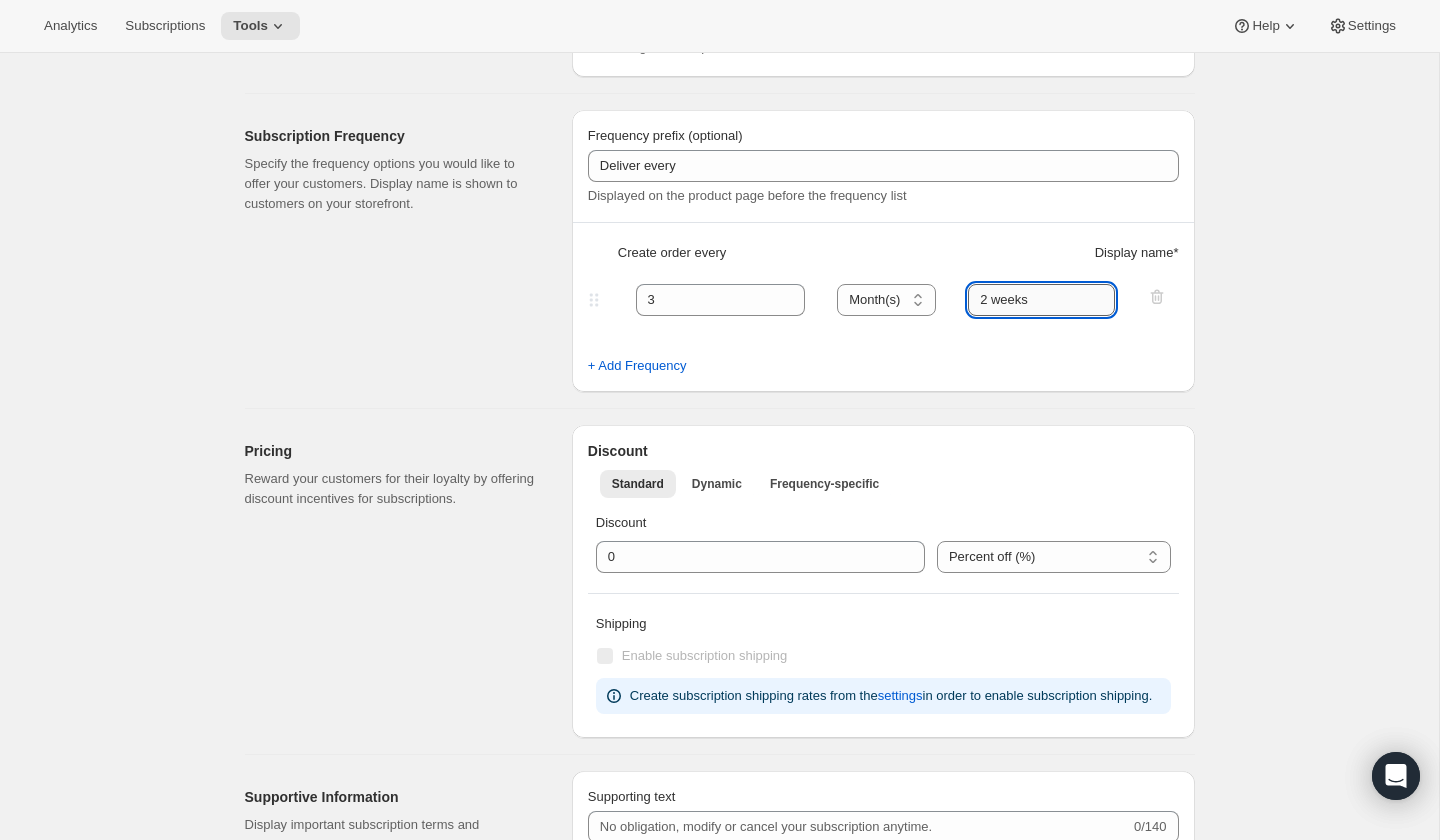 click on "2 weeks" at bounding box center (1041, 300) 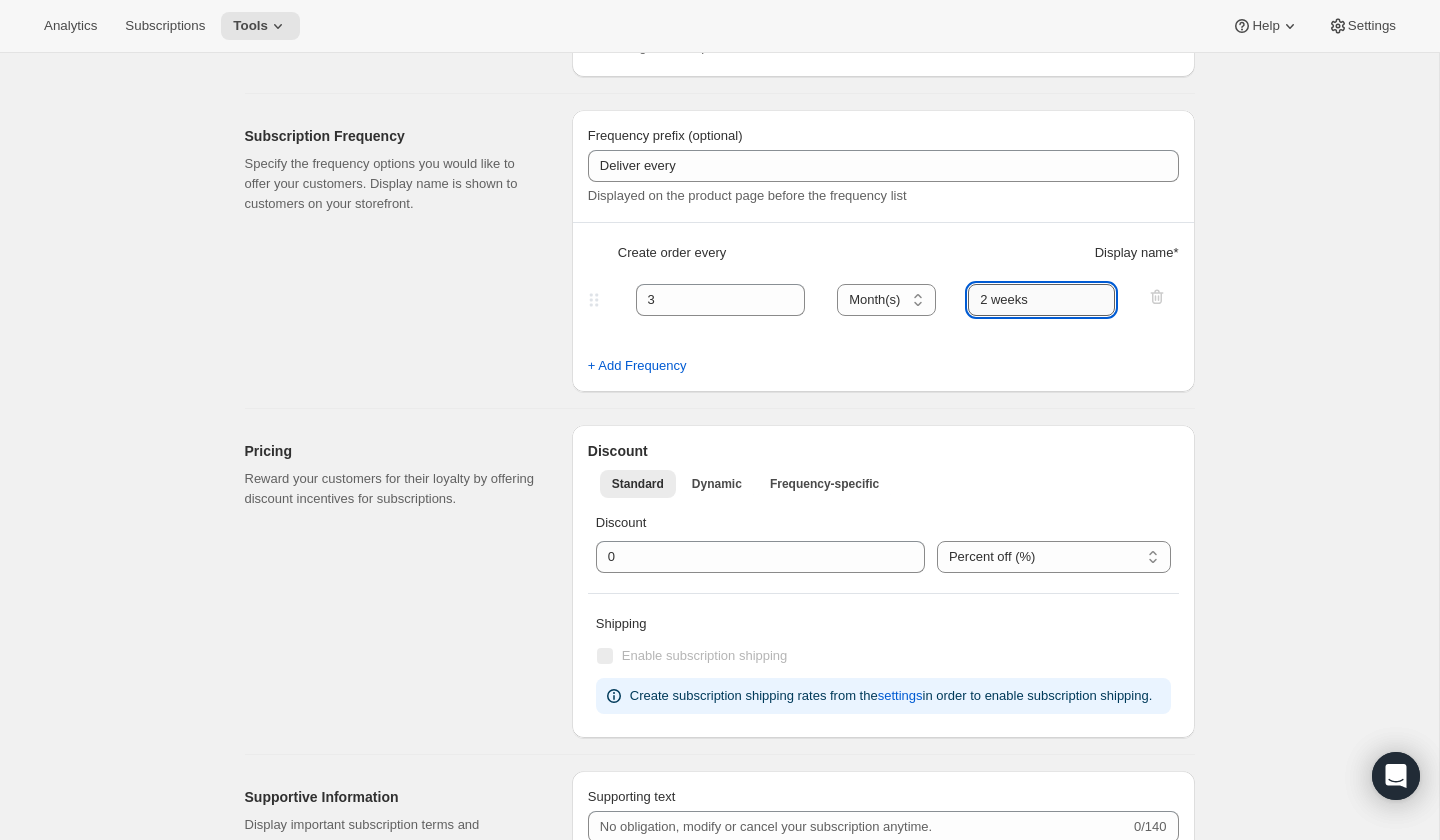 click on "2 weeks" at bounding box center [1041, 300] 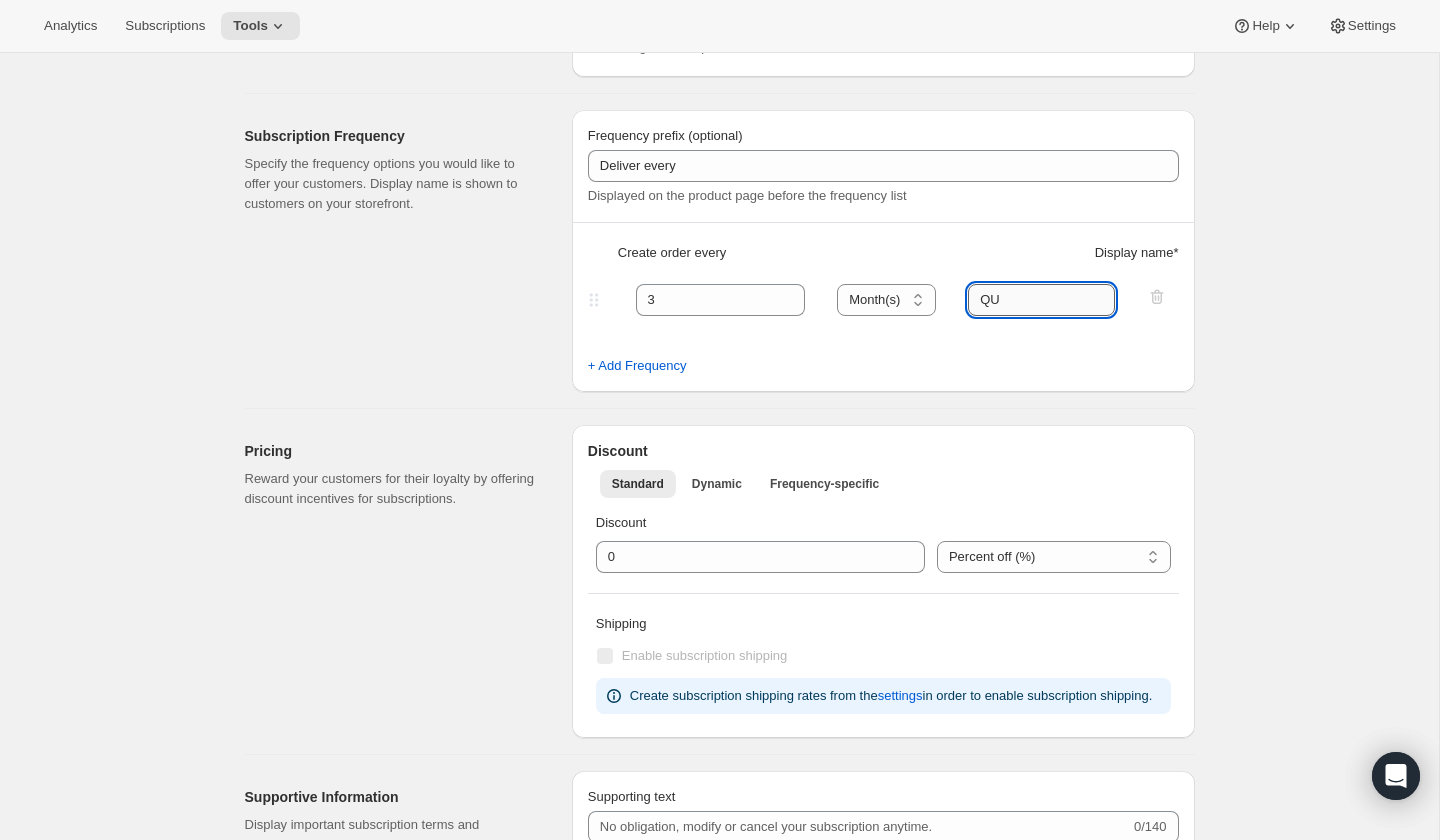 type on "Q" 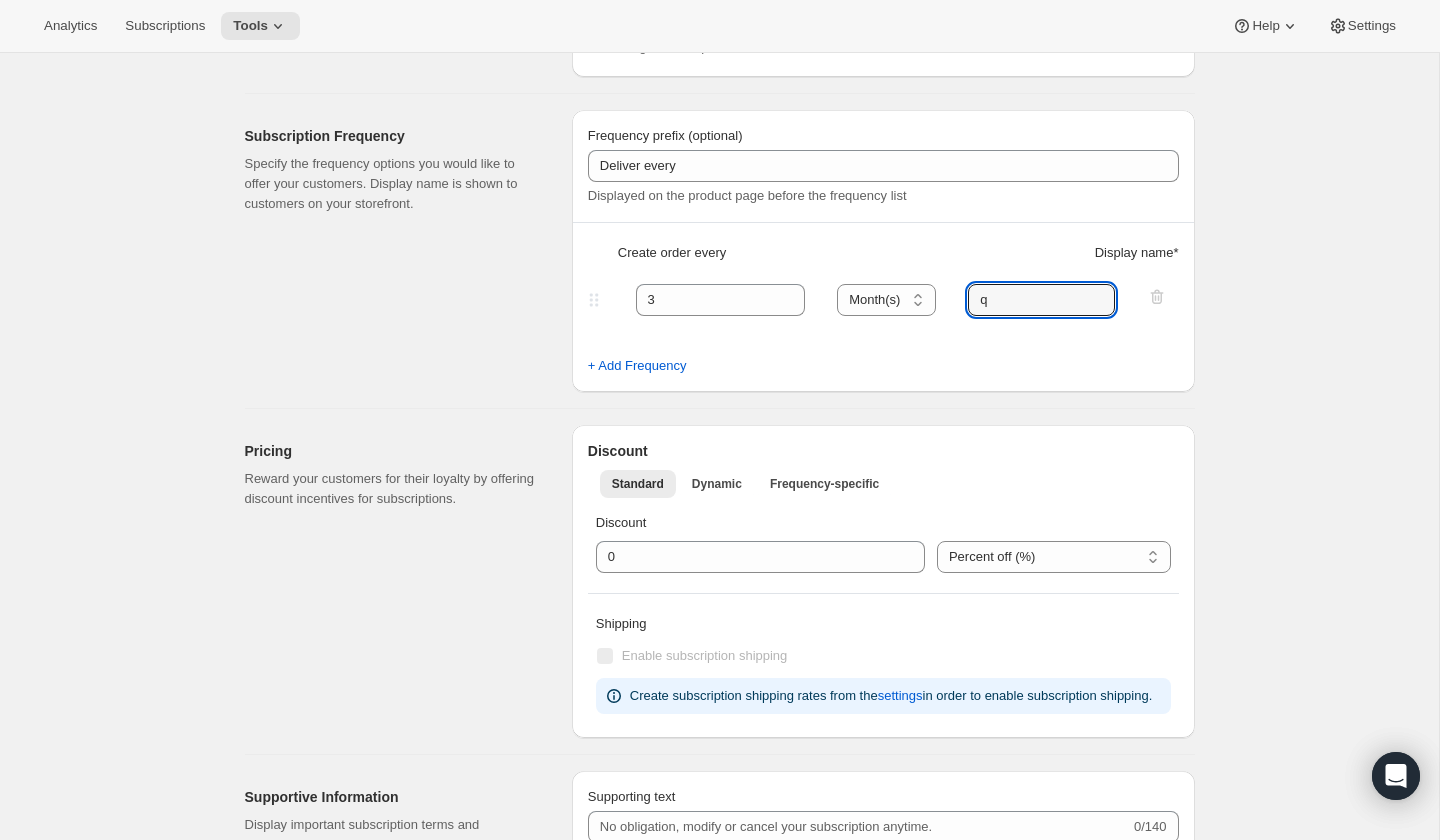 type on "quarterly" 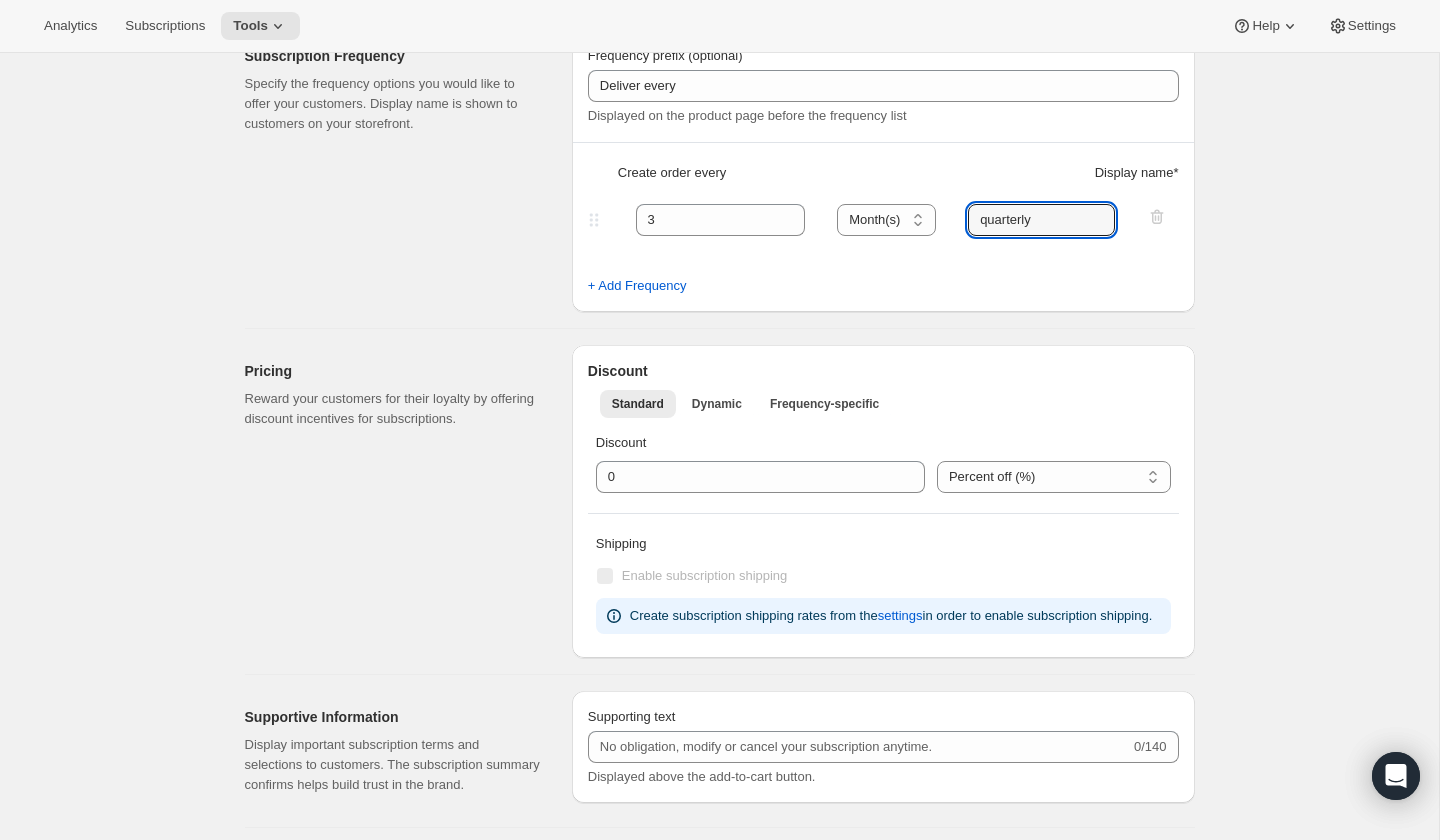 scroll, scrollTop: 572, scrollLeft: 0, axis: vertical 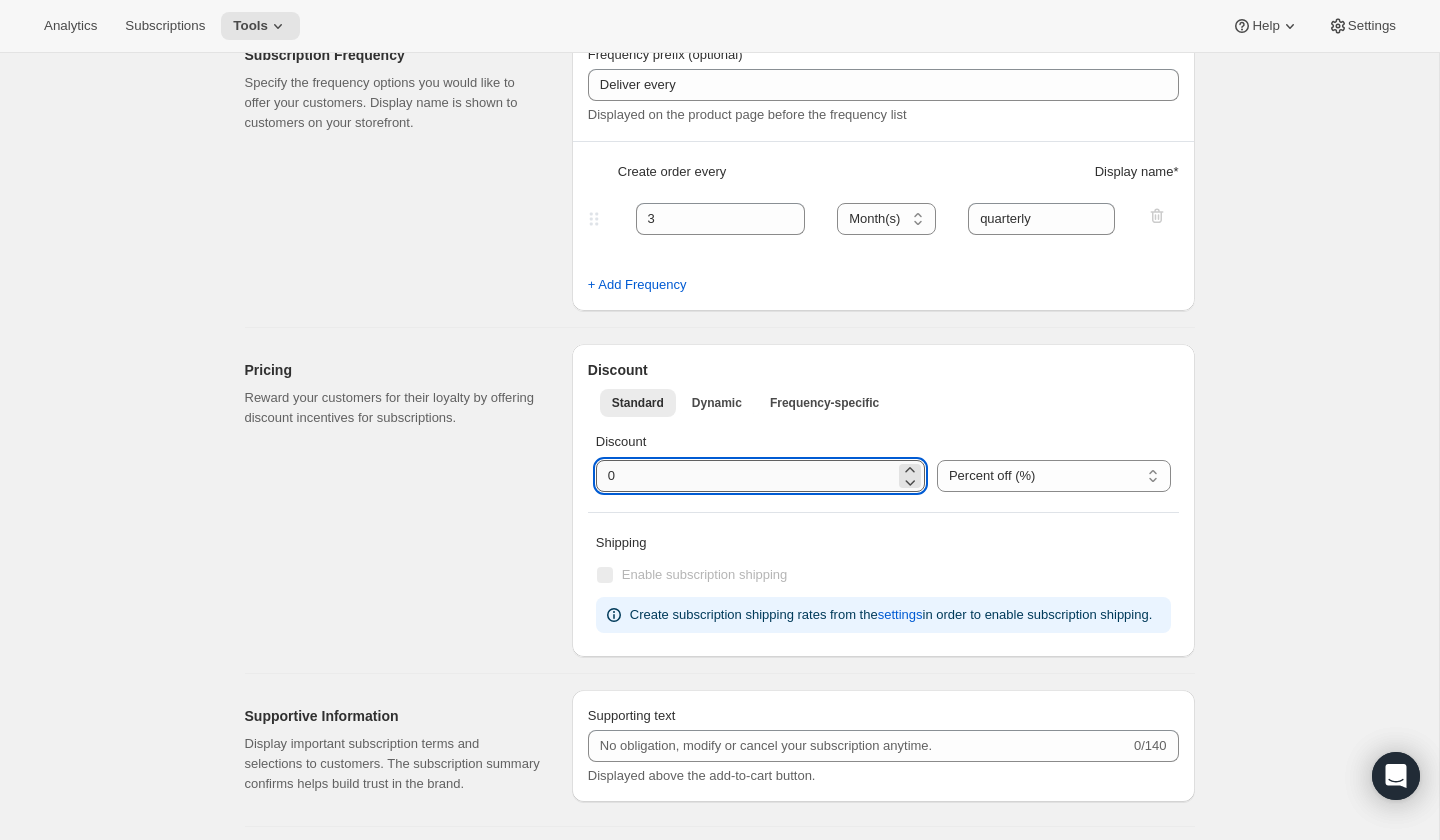 click at bounding box center [745, 476] 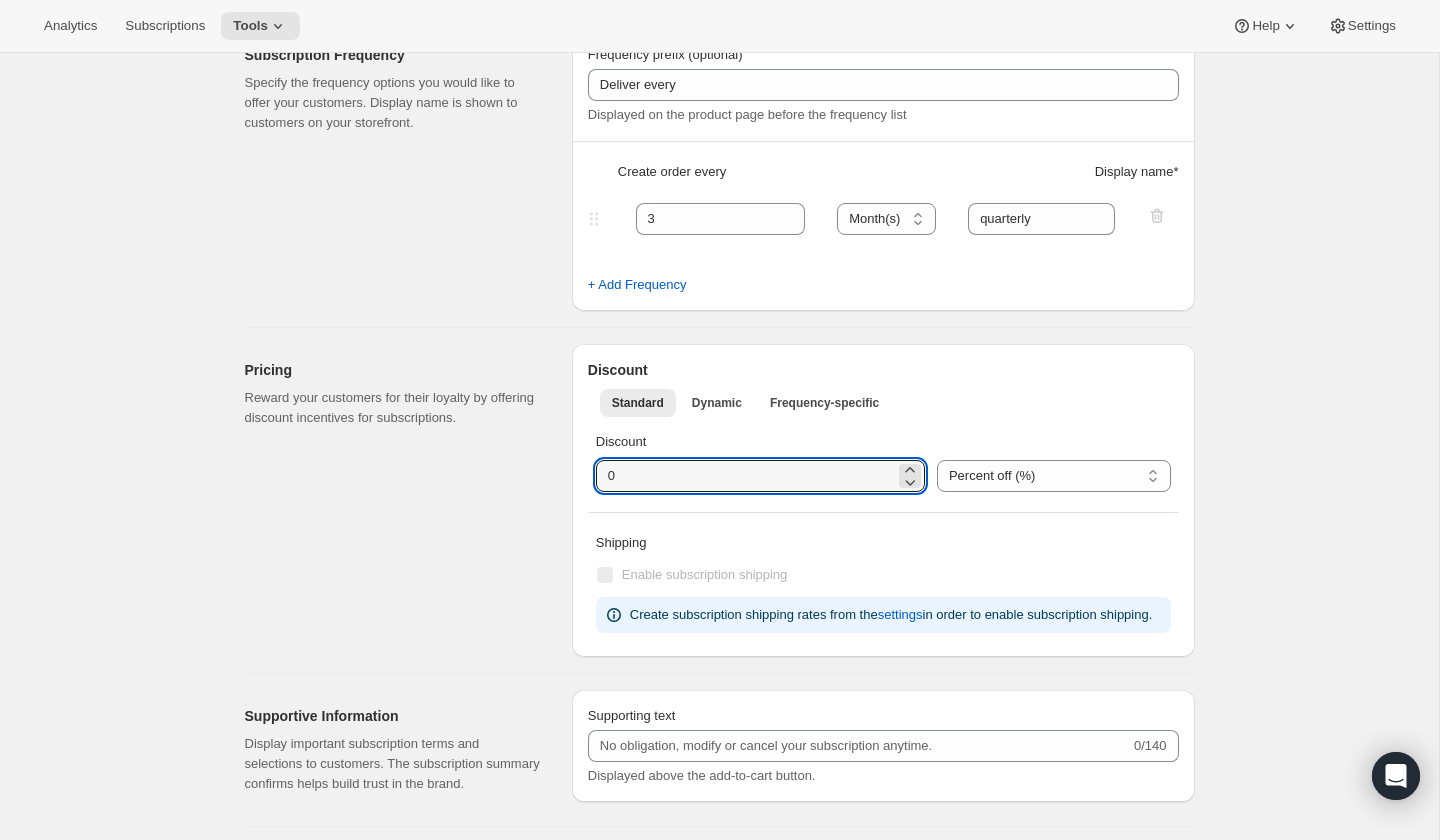 click on "Pricing Reward your customers for their loyalty by offering discount incentives for subscriptions. Discount Standard Dynamic Frequency-specific More views Standard Dynamic Frequency-specific More views Discount Percent off (%) US Dollars off ($) Percent off (%) Shipping Enable subscription shipping Create subscription shipping rates from the  settings  in order to enable subscription shipping." at bounding box center (712, 492) 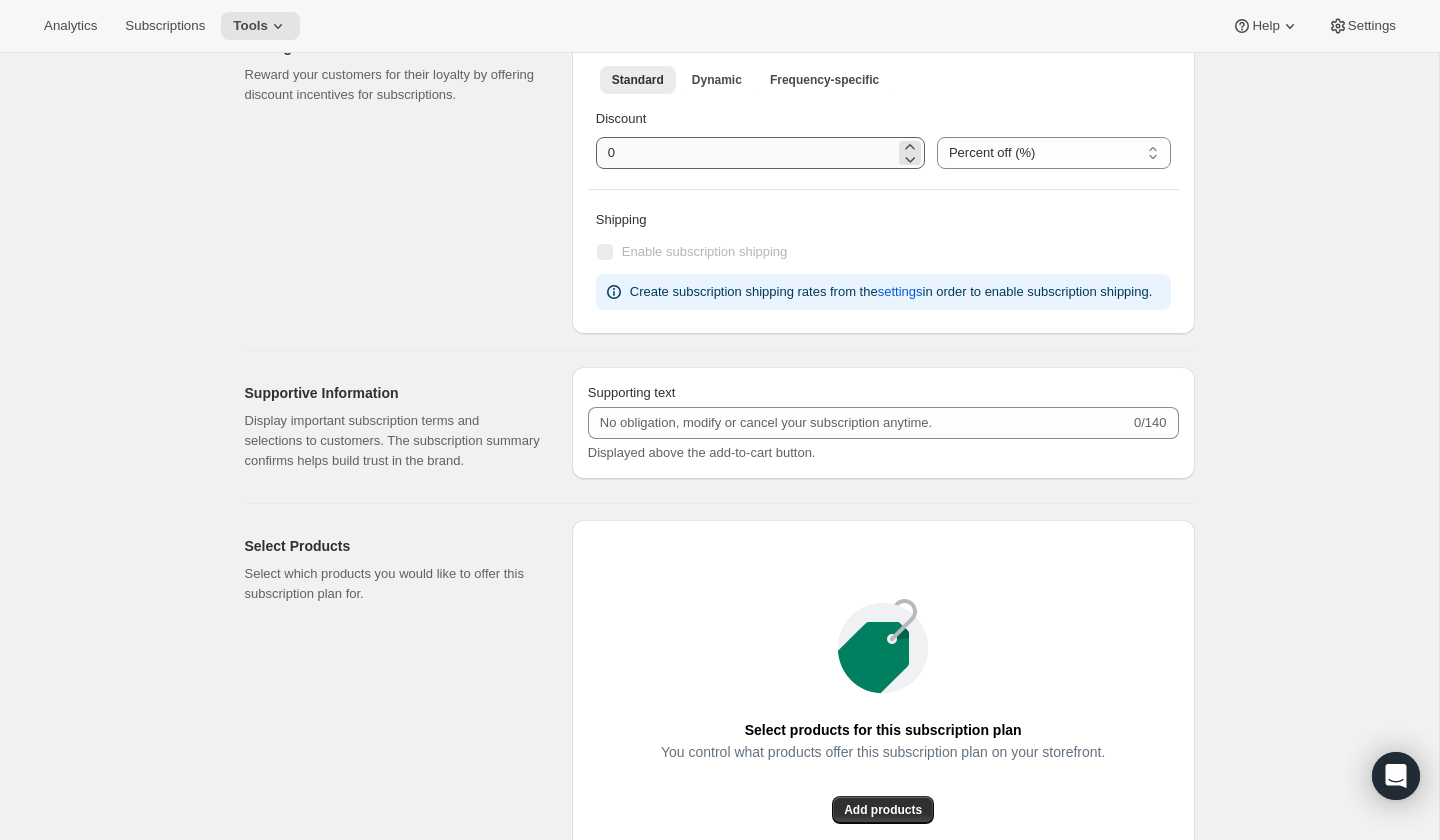 scroll, scrollTop: 910, scrollLeft: 0, axis: vertical 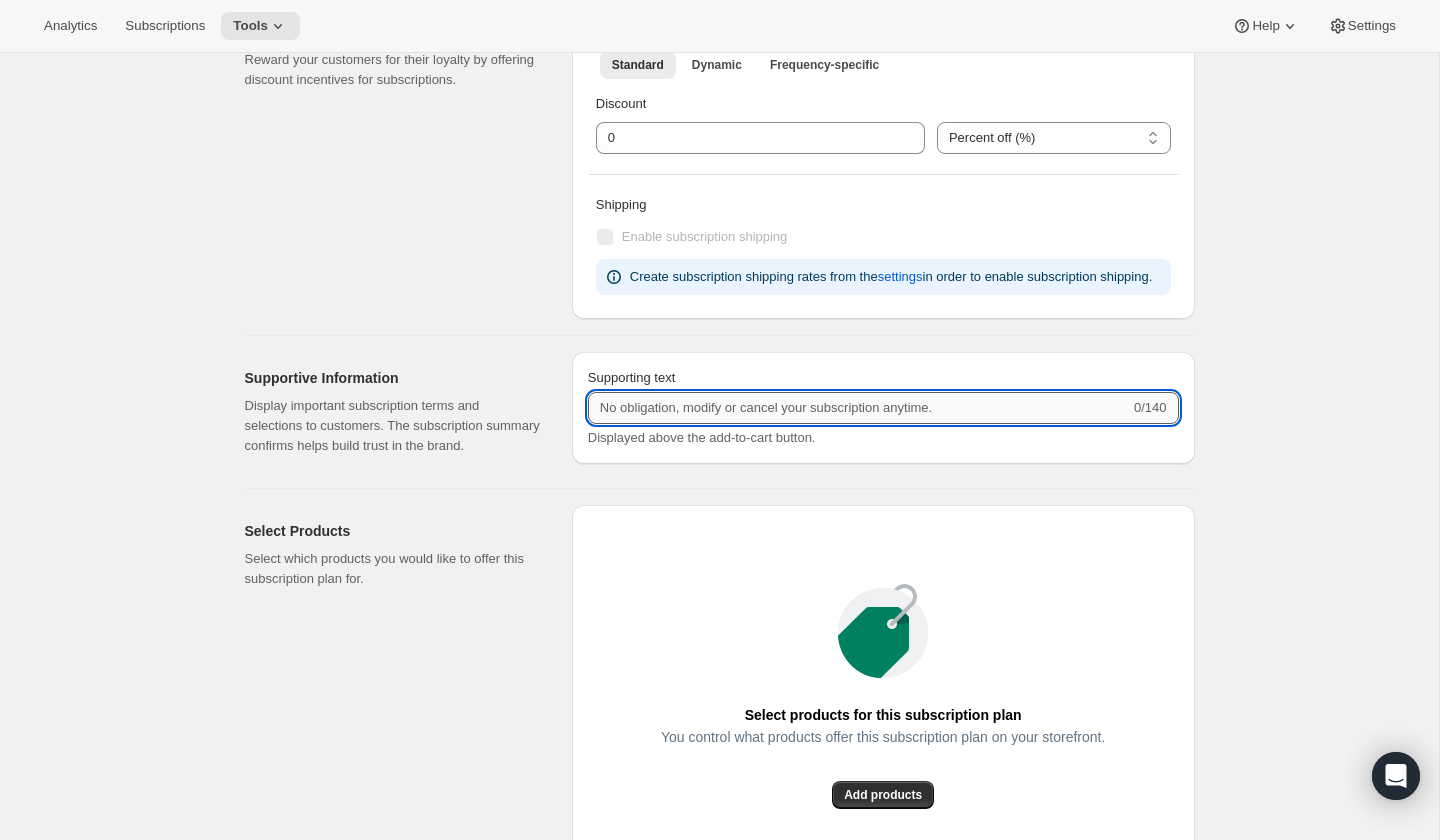 click on "Supporting text" at bounding box center (859, 408) 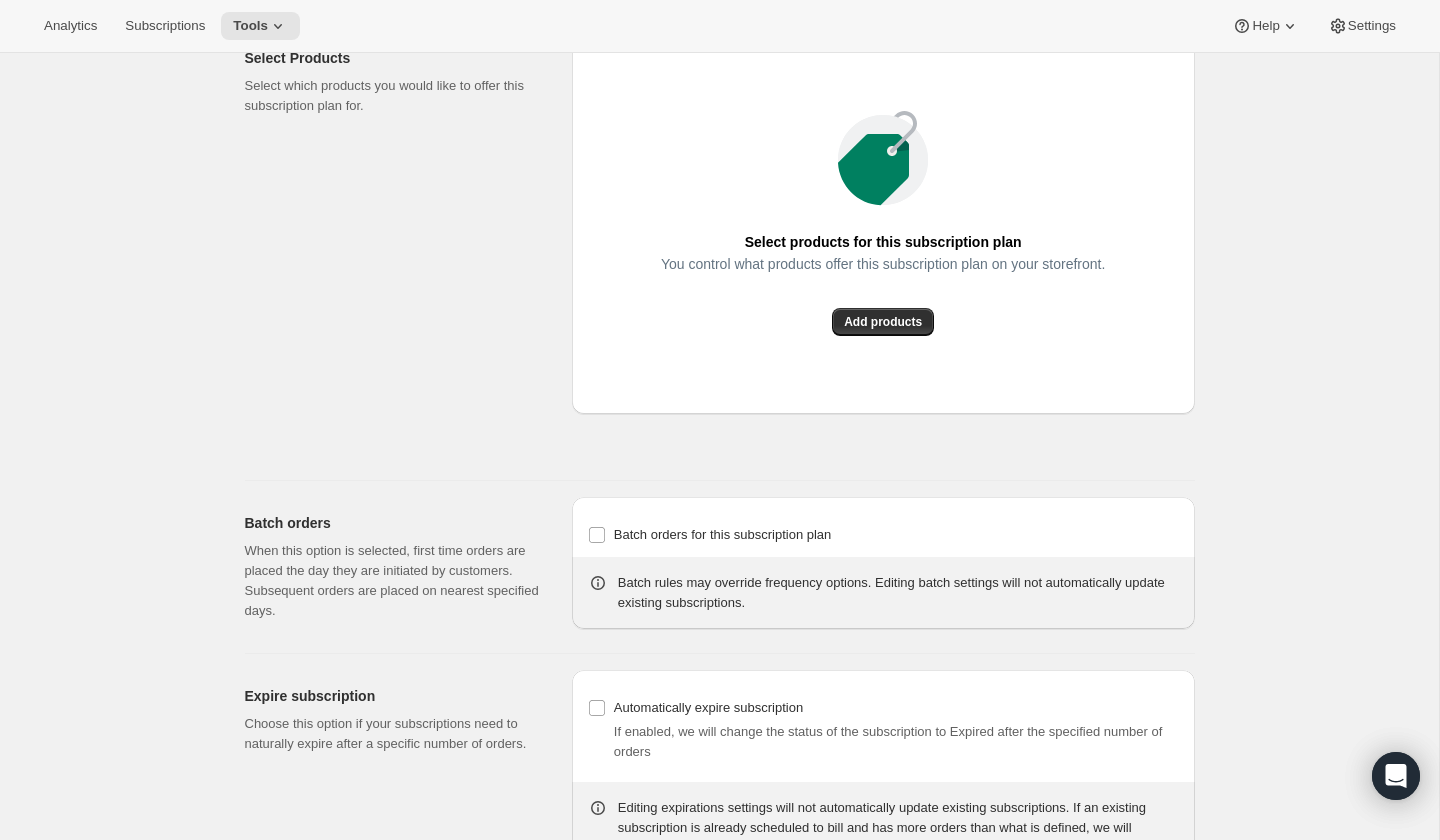 scroll, scrollTop: 1403, scrollLeft: 0, axis: vertical 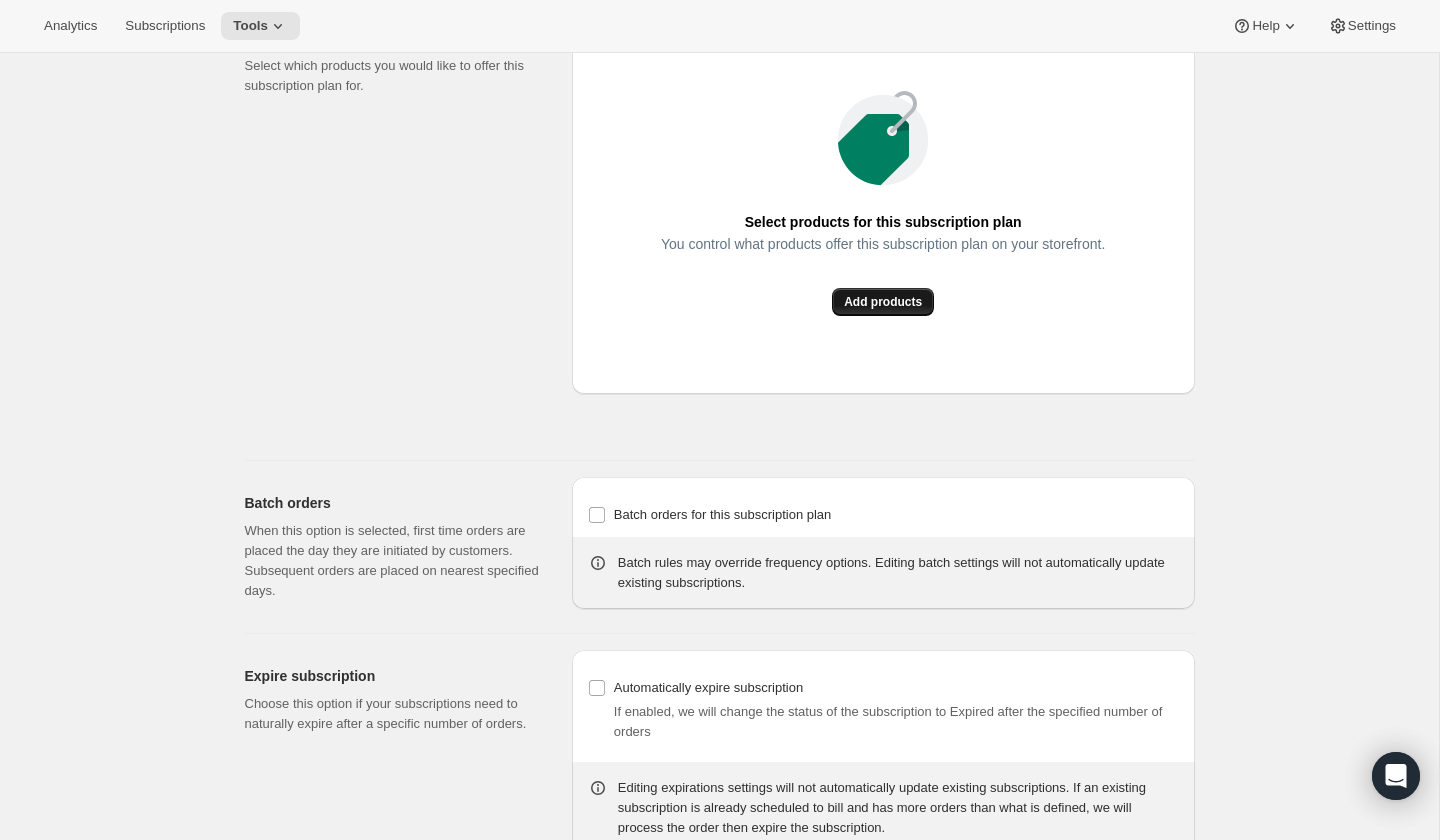 click on "Add products" at bounding box center [883, 302] 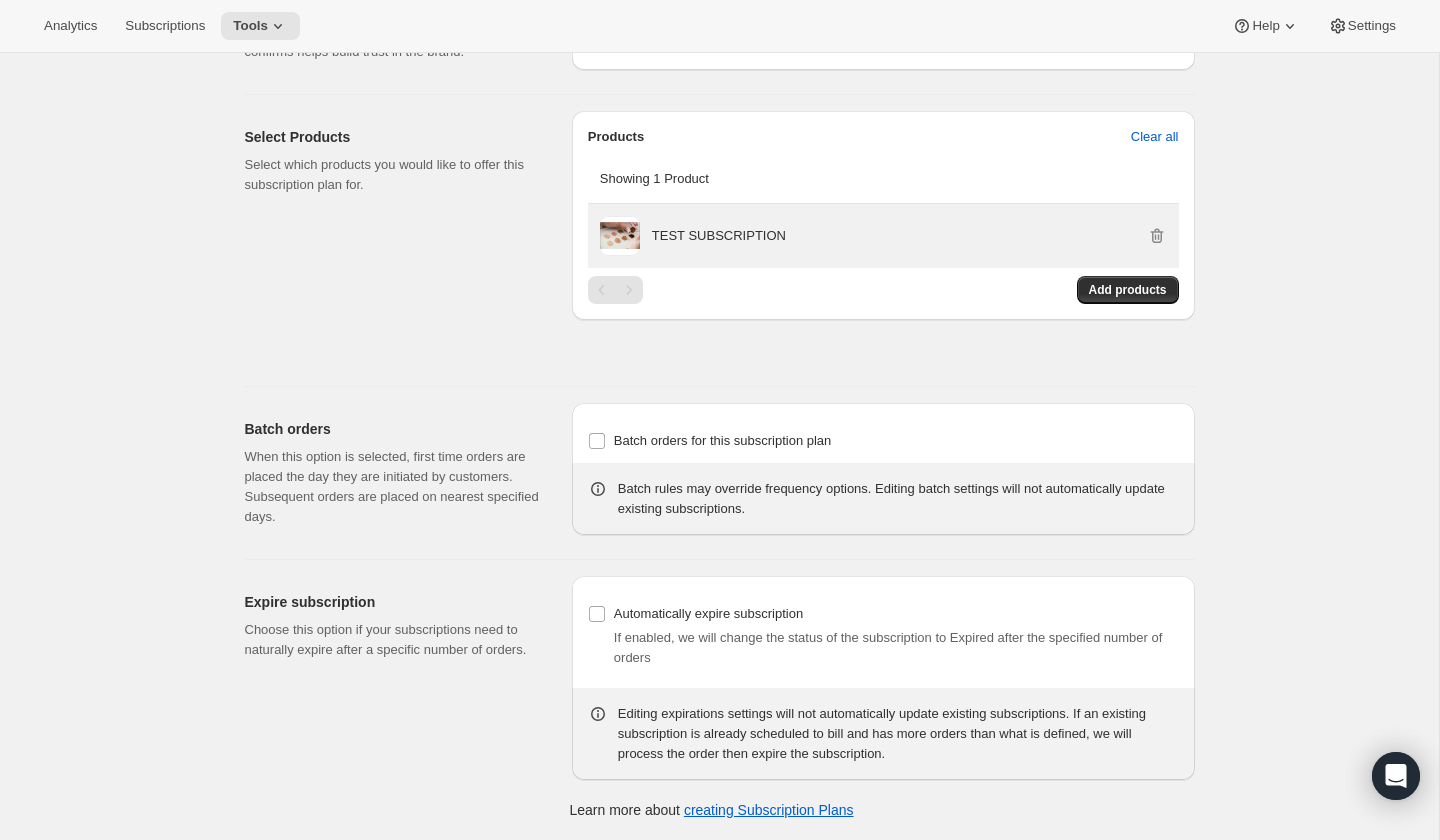 scroll, scrollTop: 0, scrollLeft: 0, axis: both 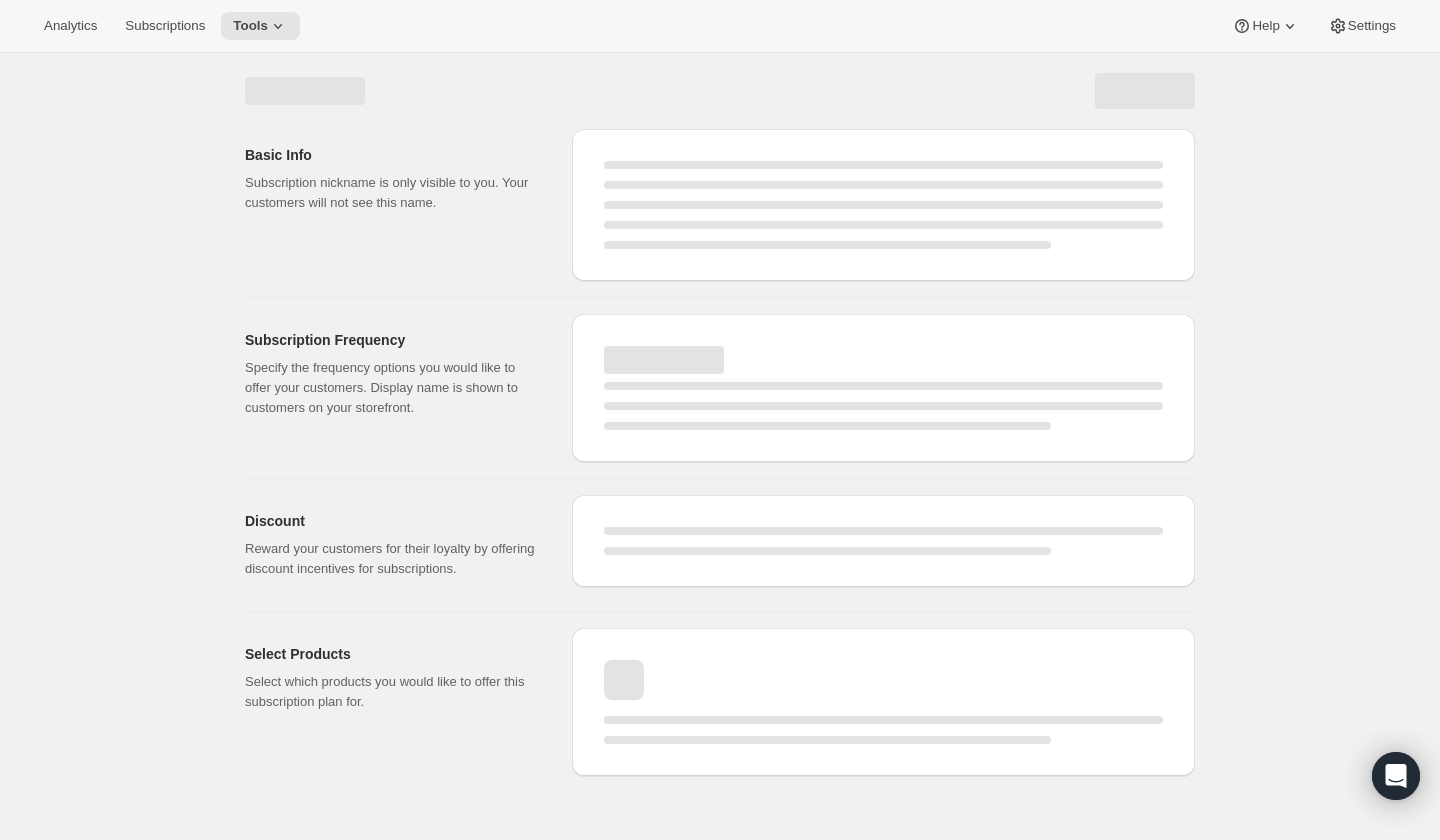 select on "WEEK" 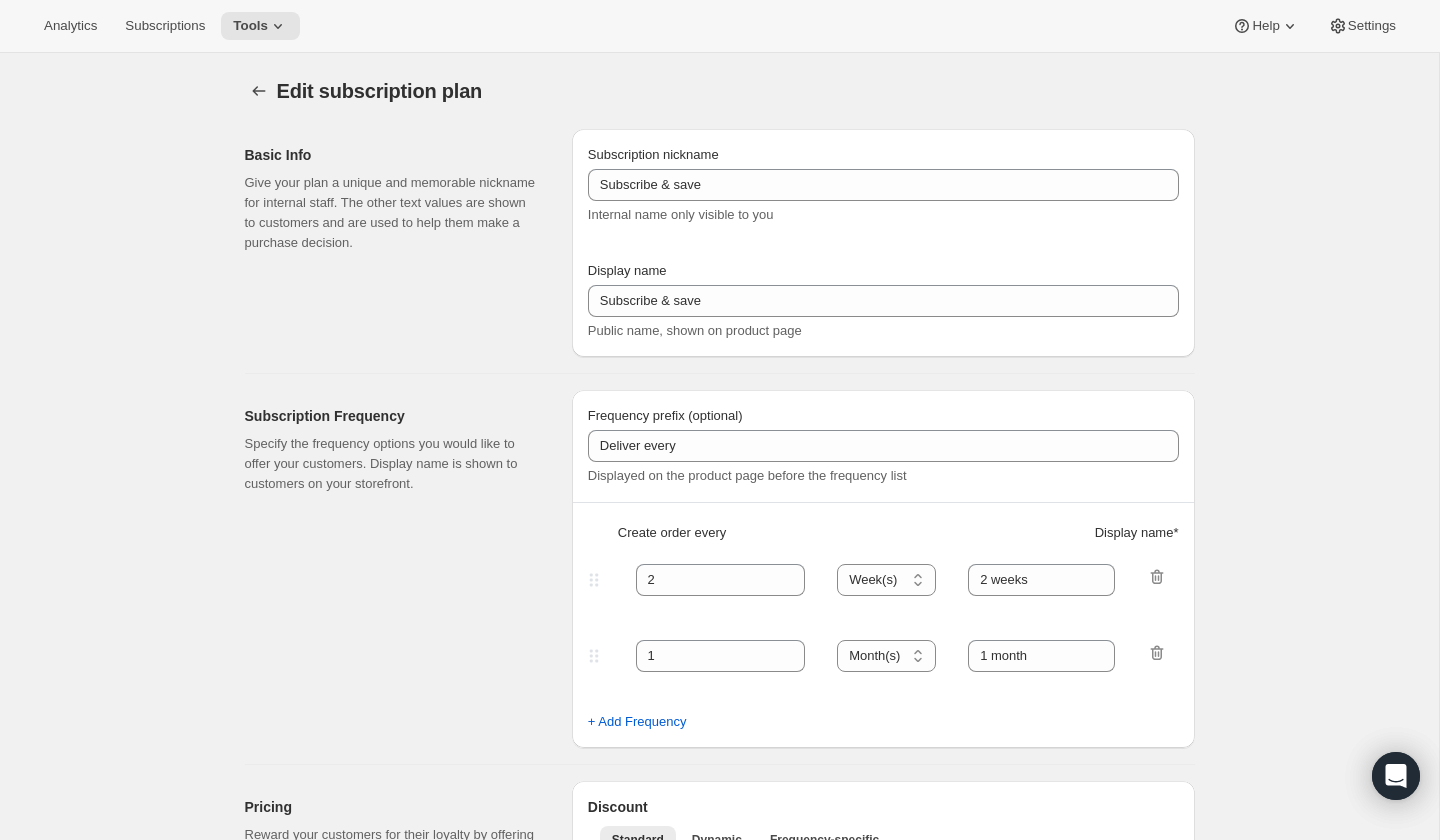 type on "TEST" 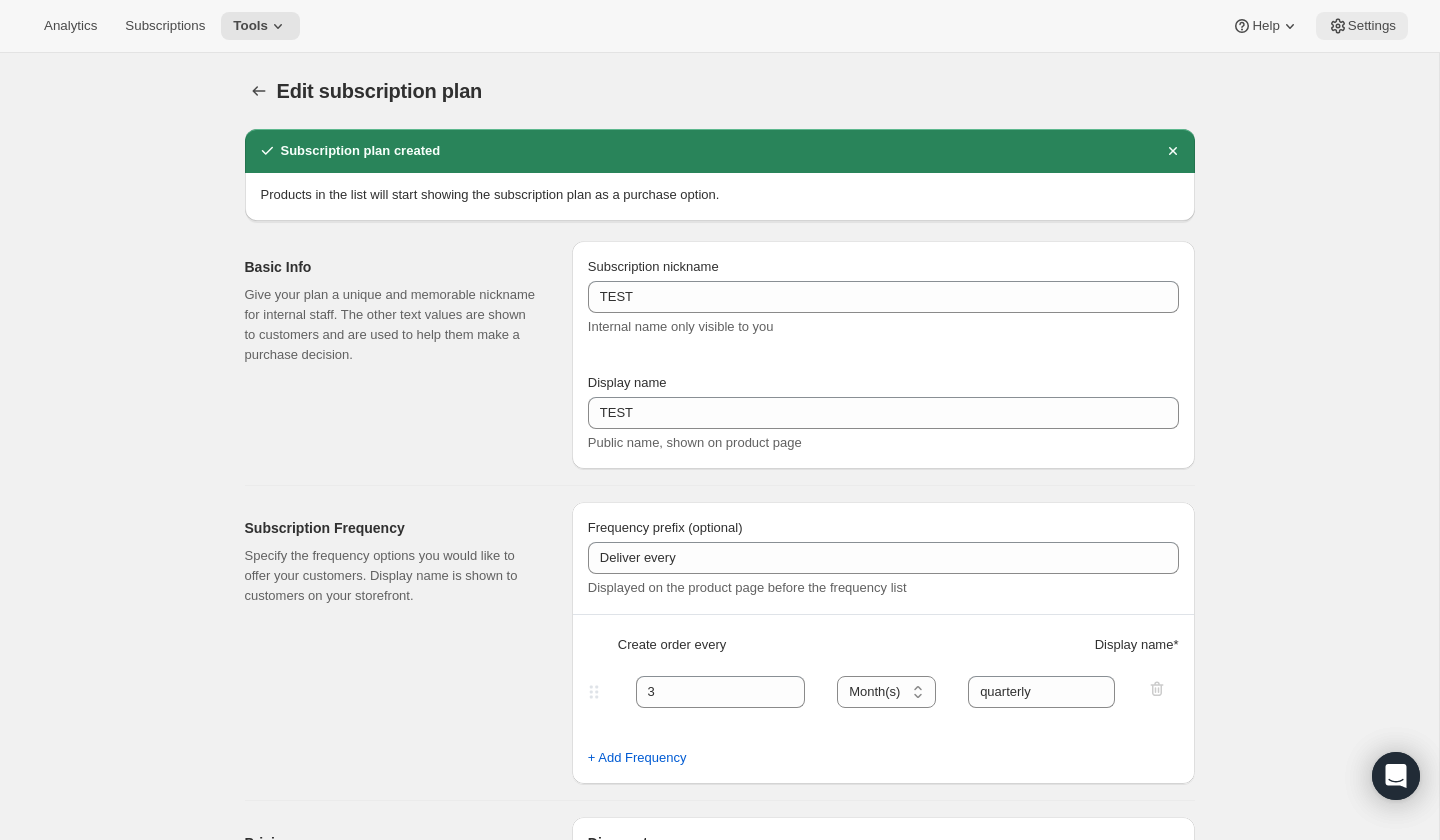 click on "Settings" at bounding box center [1372, 26] 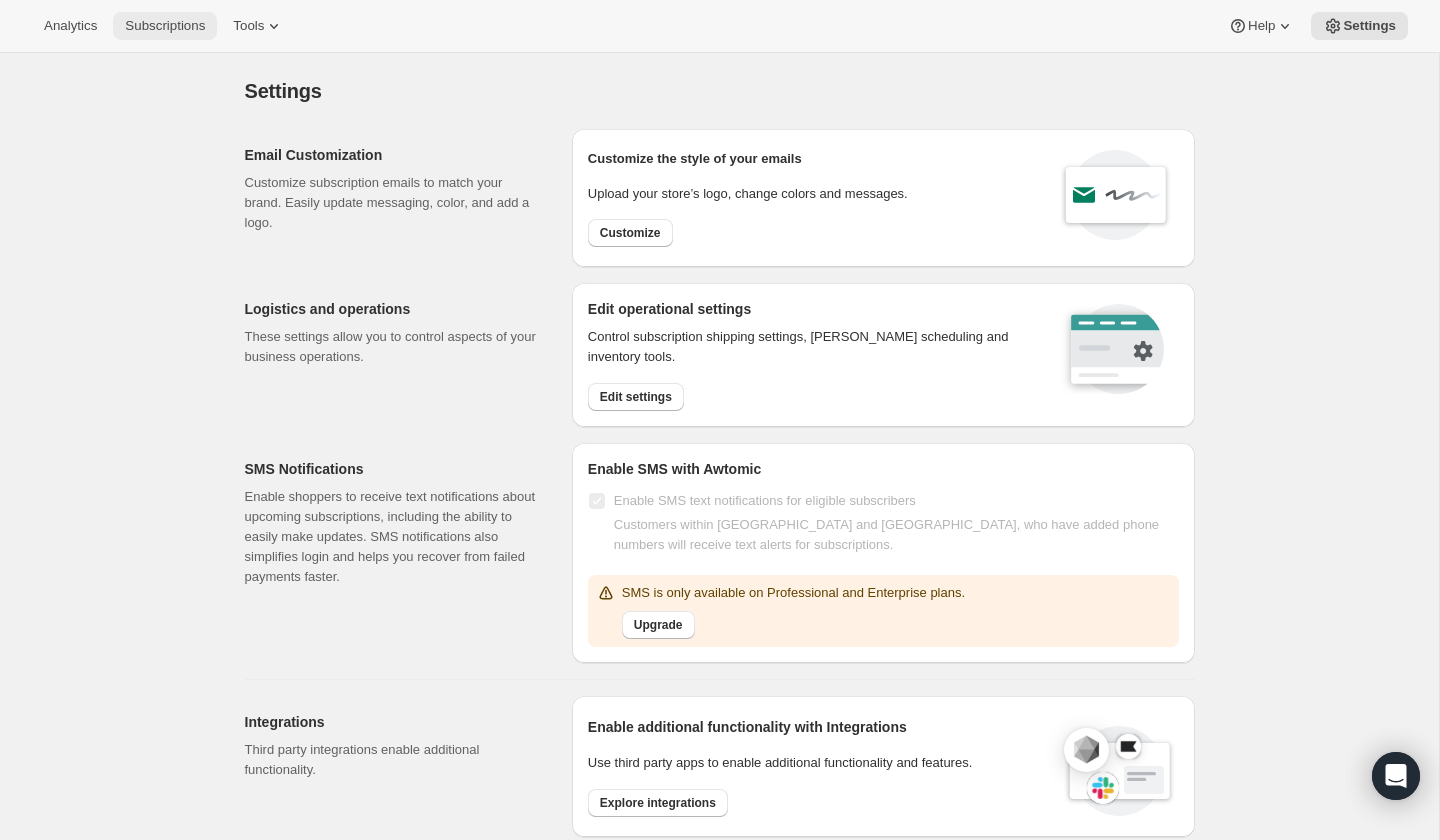 click on "Subscriptions" at bounding box center [165, 26] 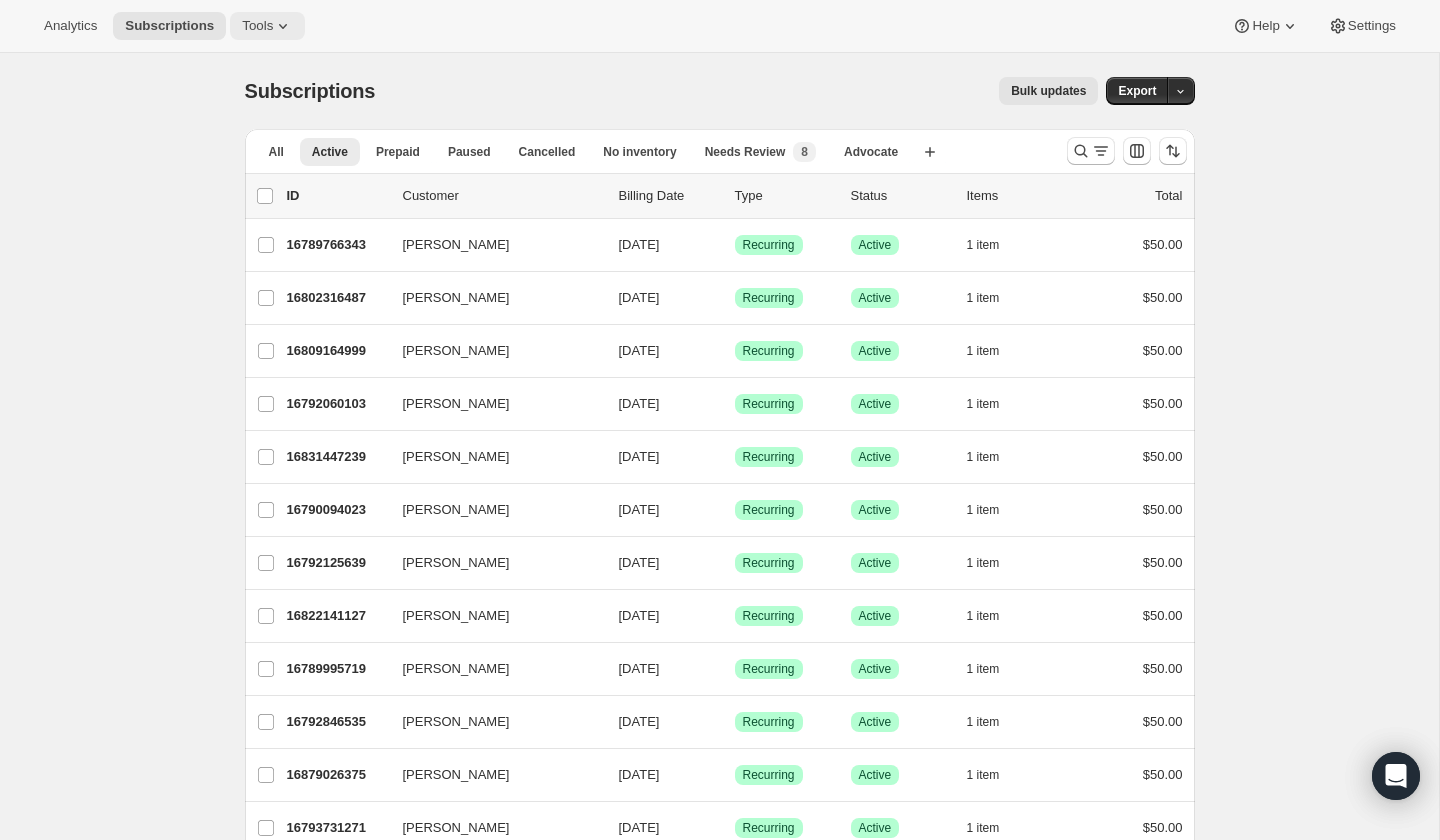 click on "Tools" at bounding box center [267, 26] 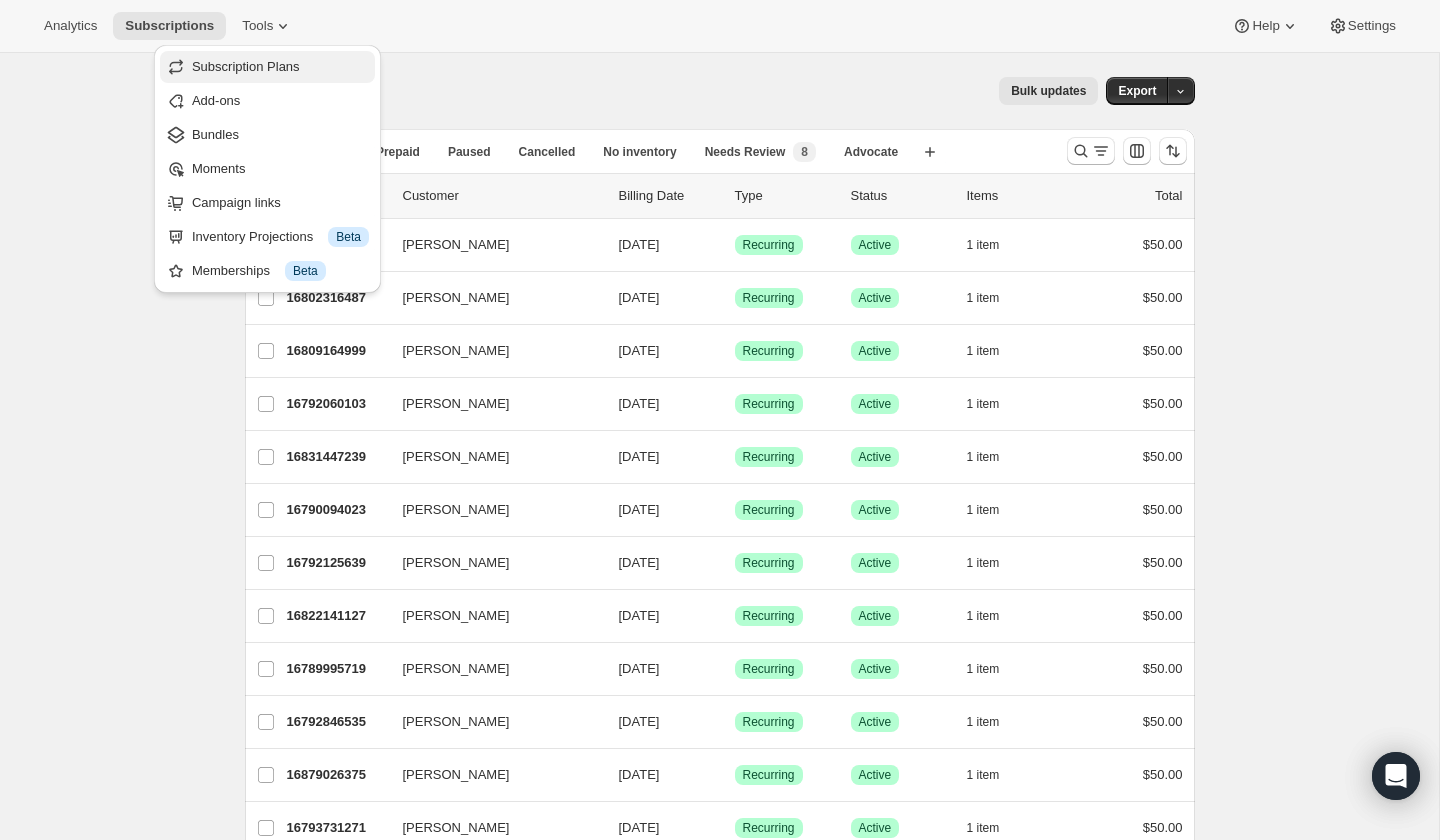 click on "Subscription Plans" at bounding box center (246, 66) 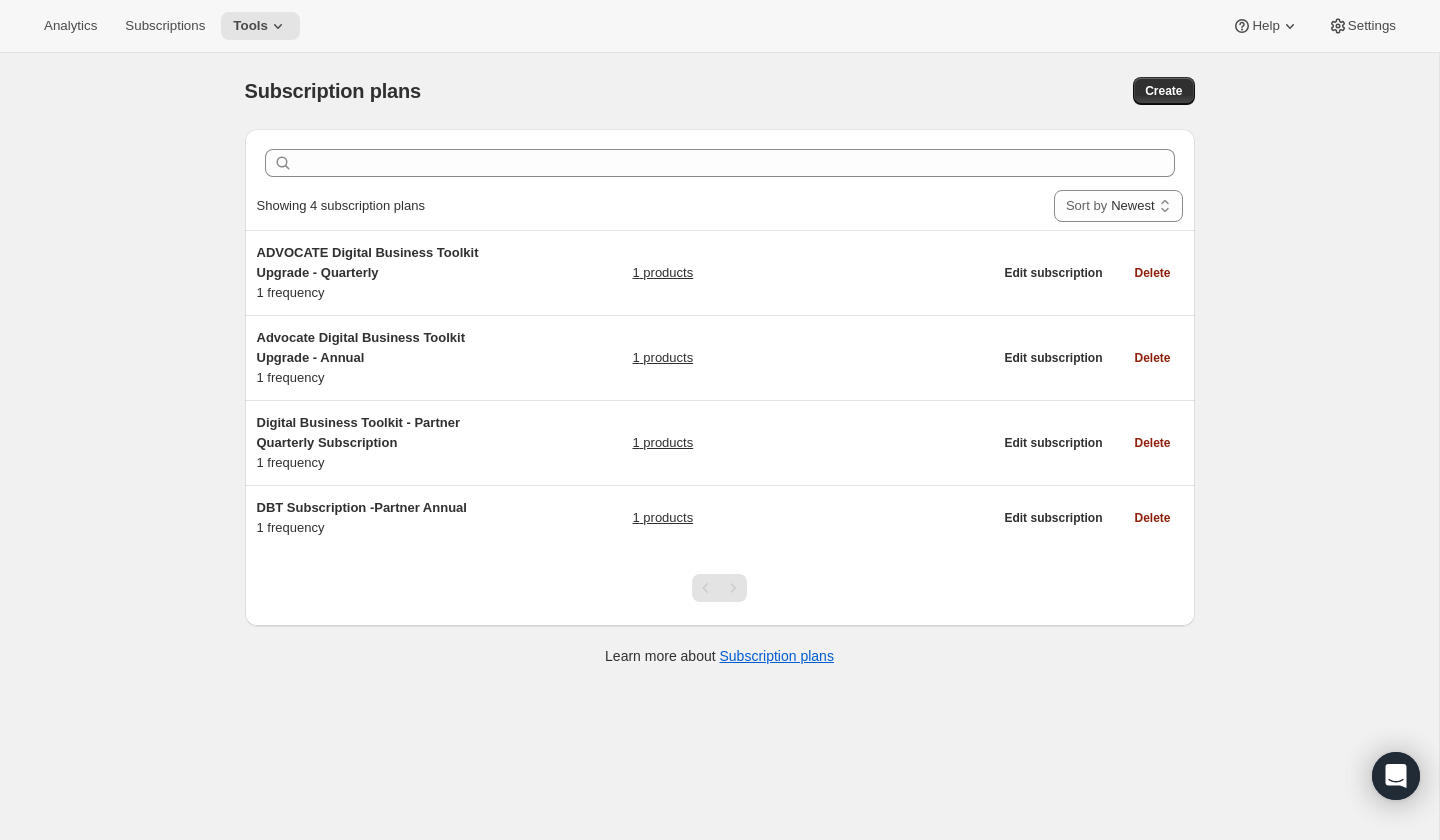 click at bounding box center [733, 588] 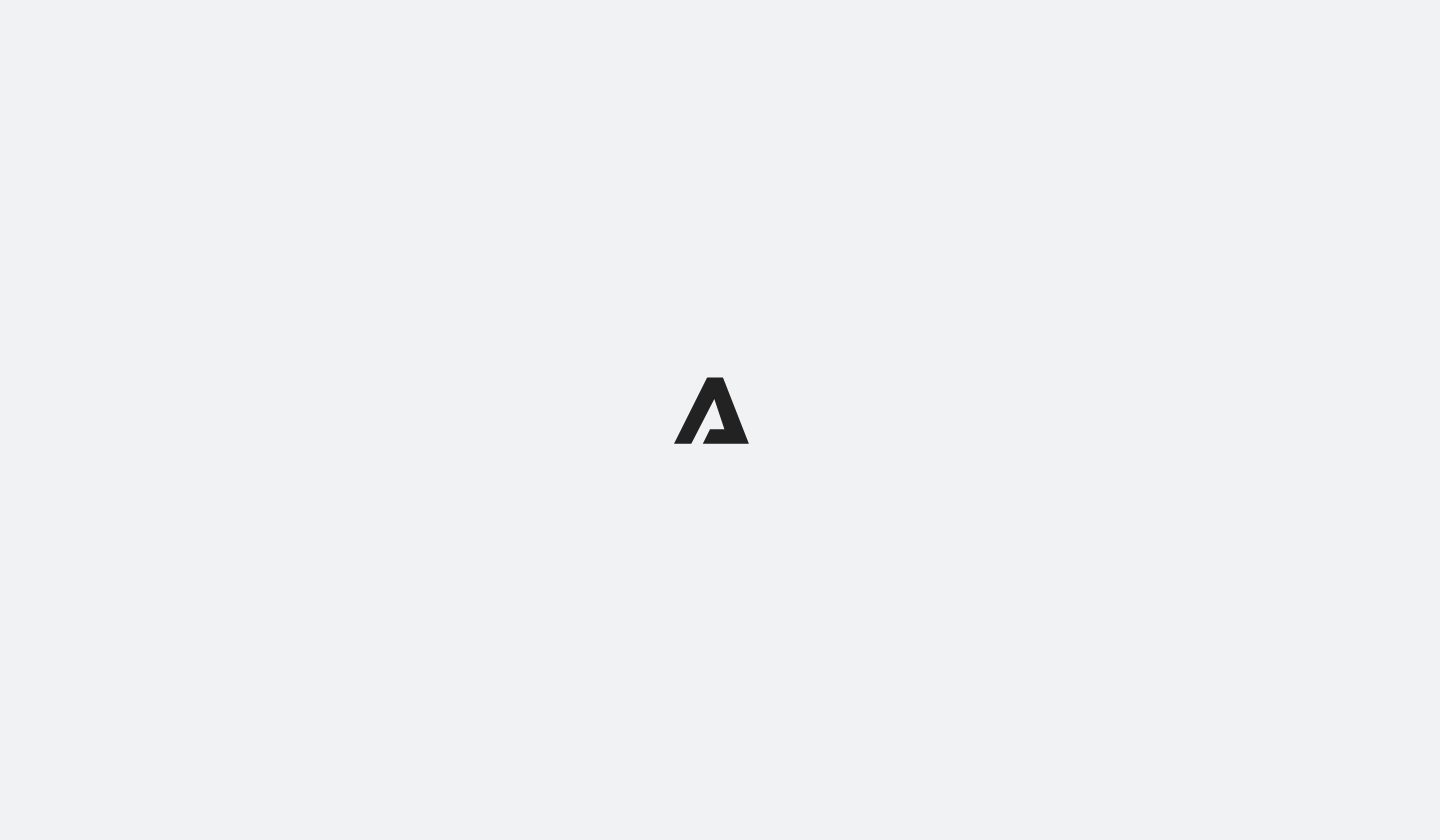 scroll, scrollTop: 0, scrollLeft: 0, axis: both 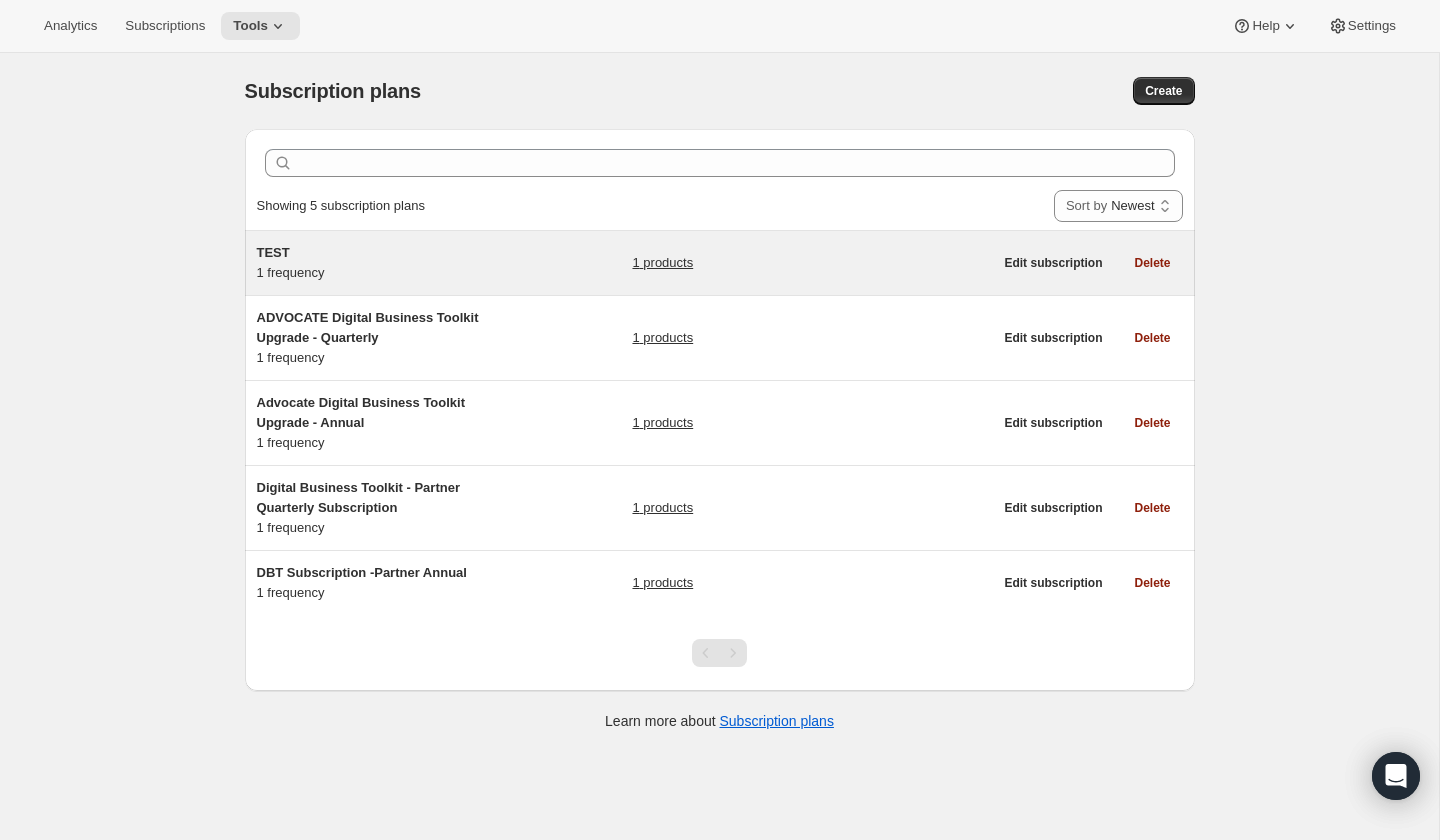 click on "1   products" at bounding box center (662, 263) 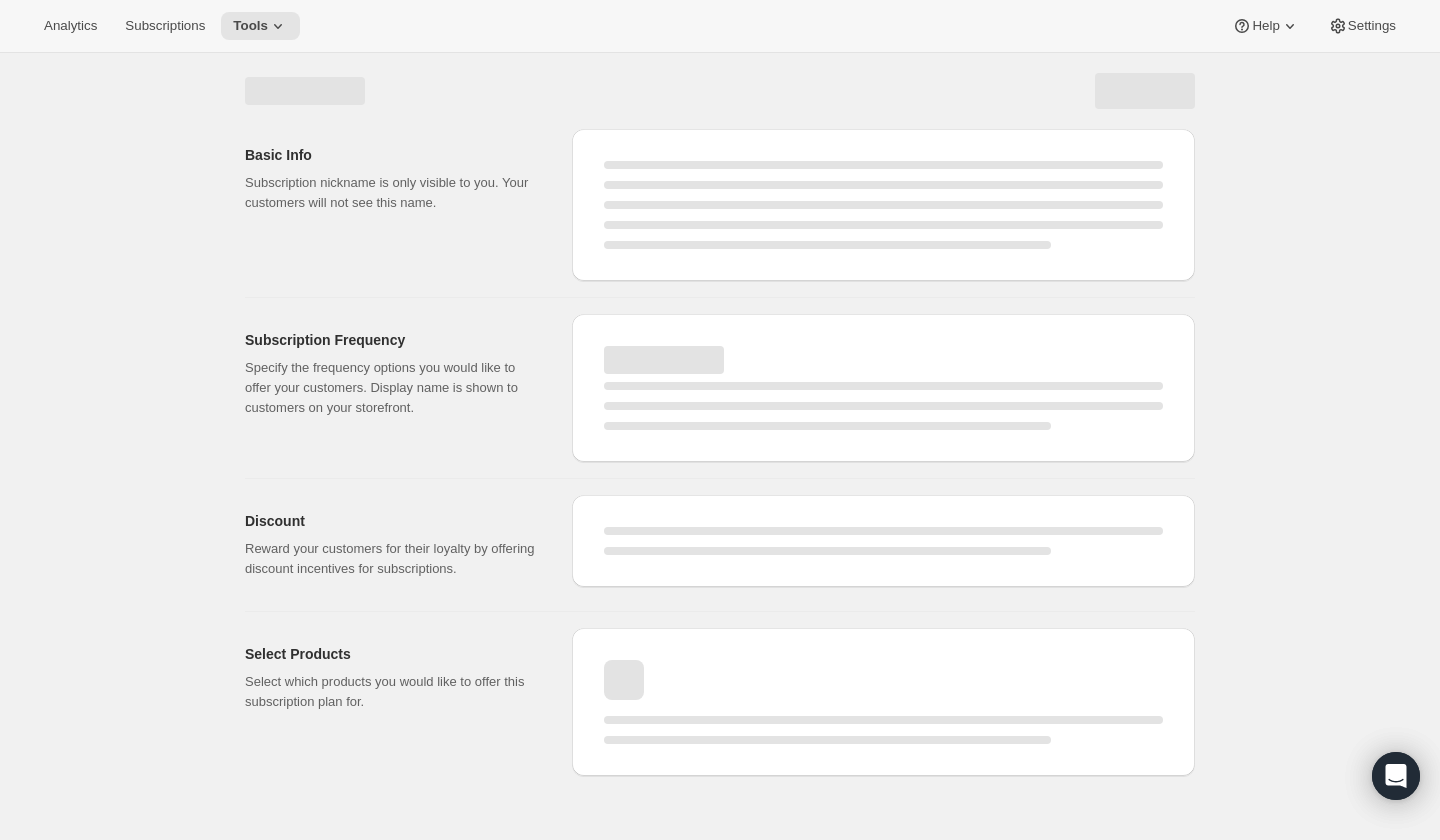 select on "WEEK" 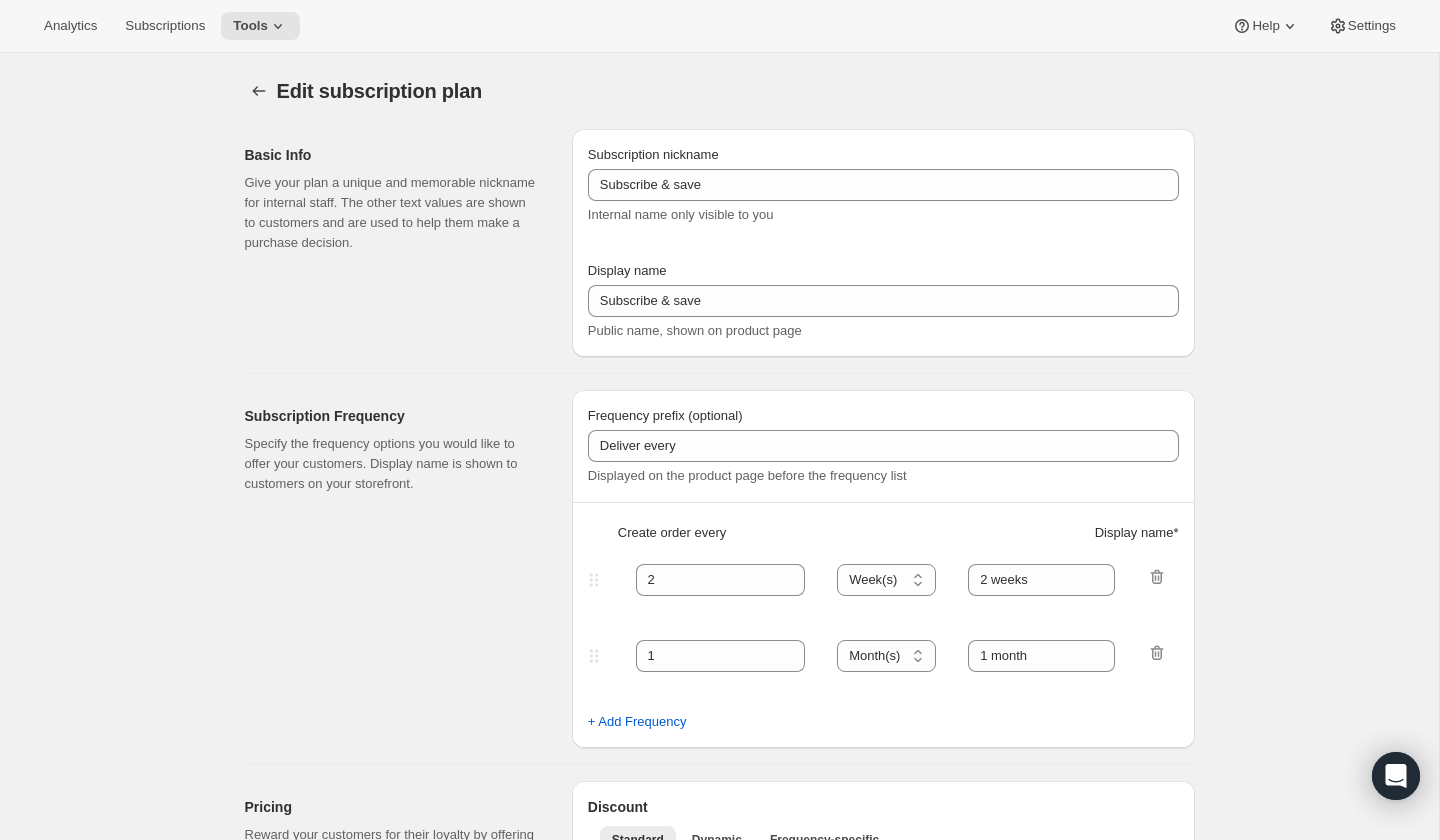 type on "TEST" 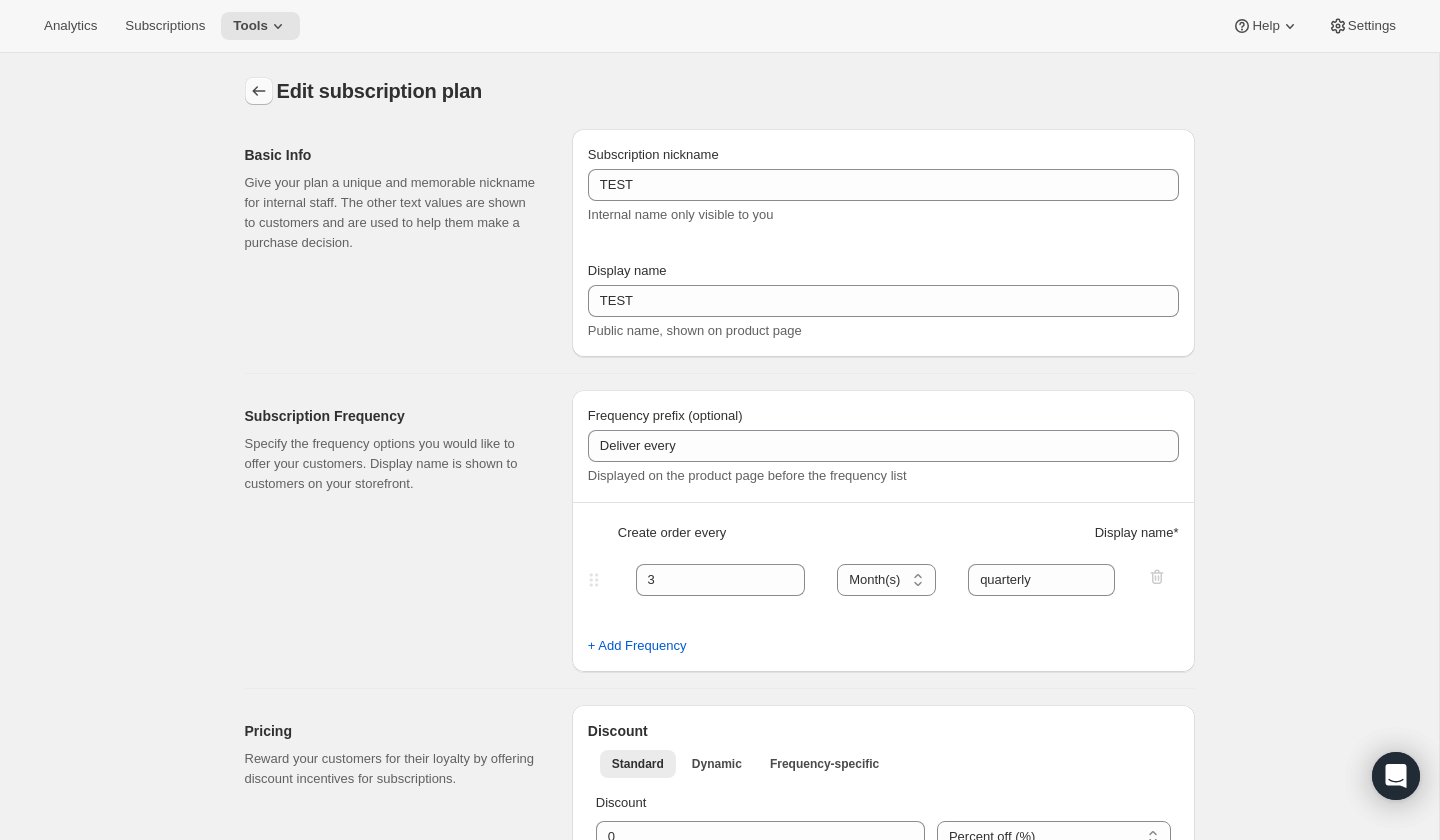 click 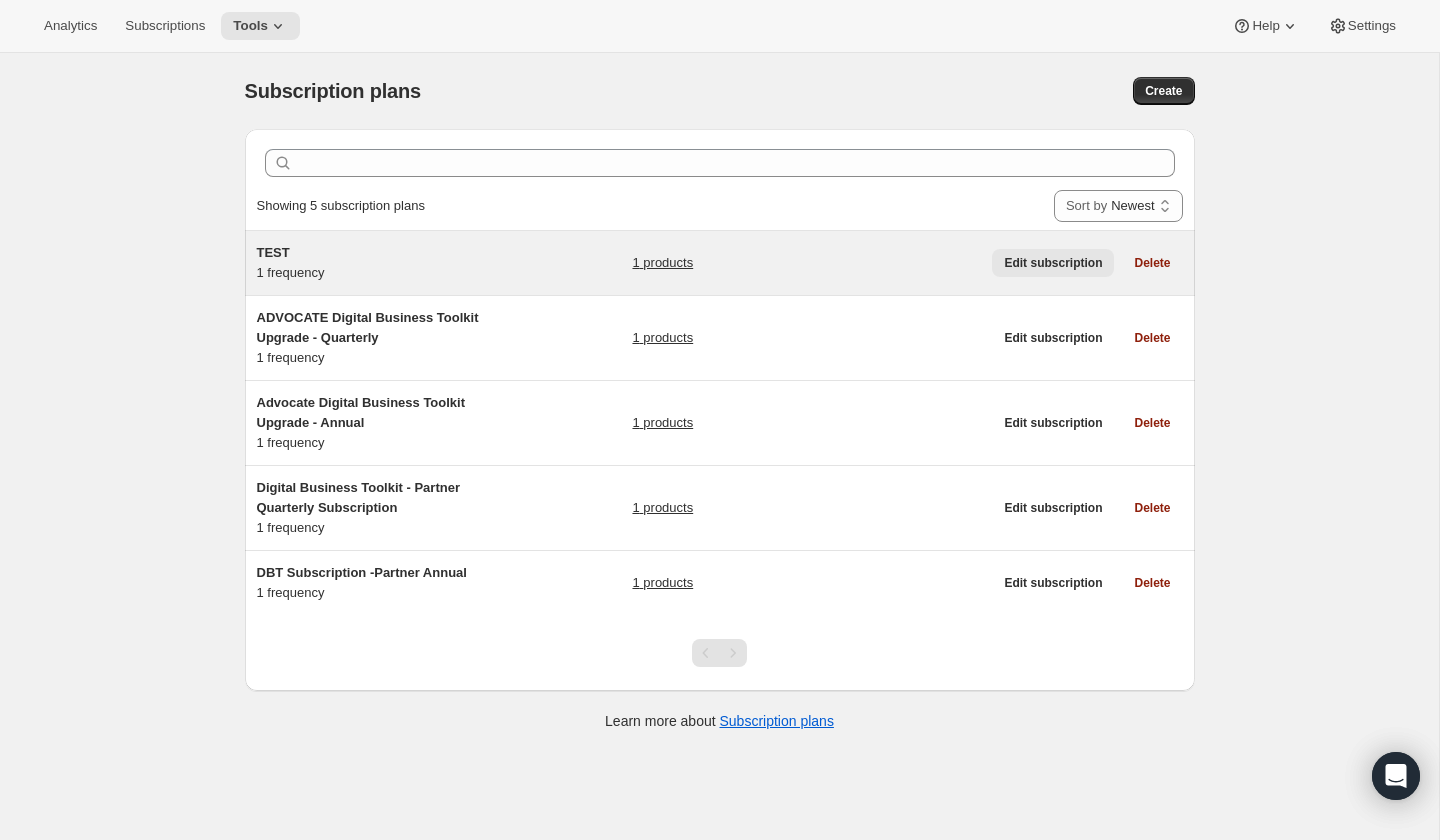 click on "Edit subscription" at bounding box center [1053, 263] 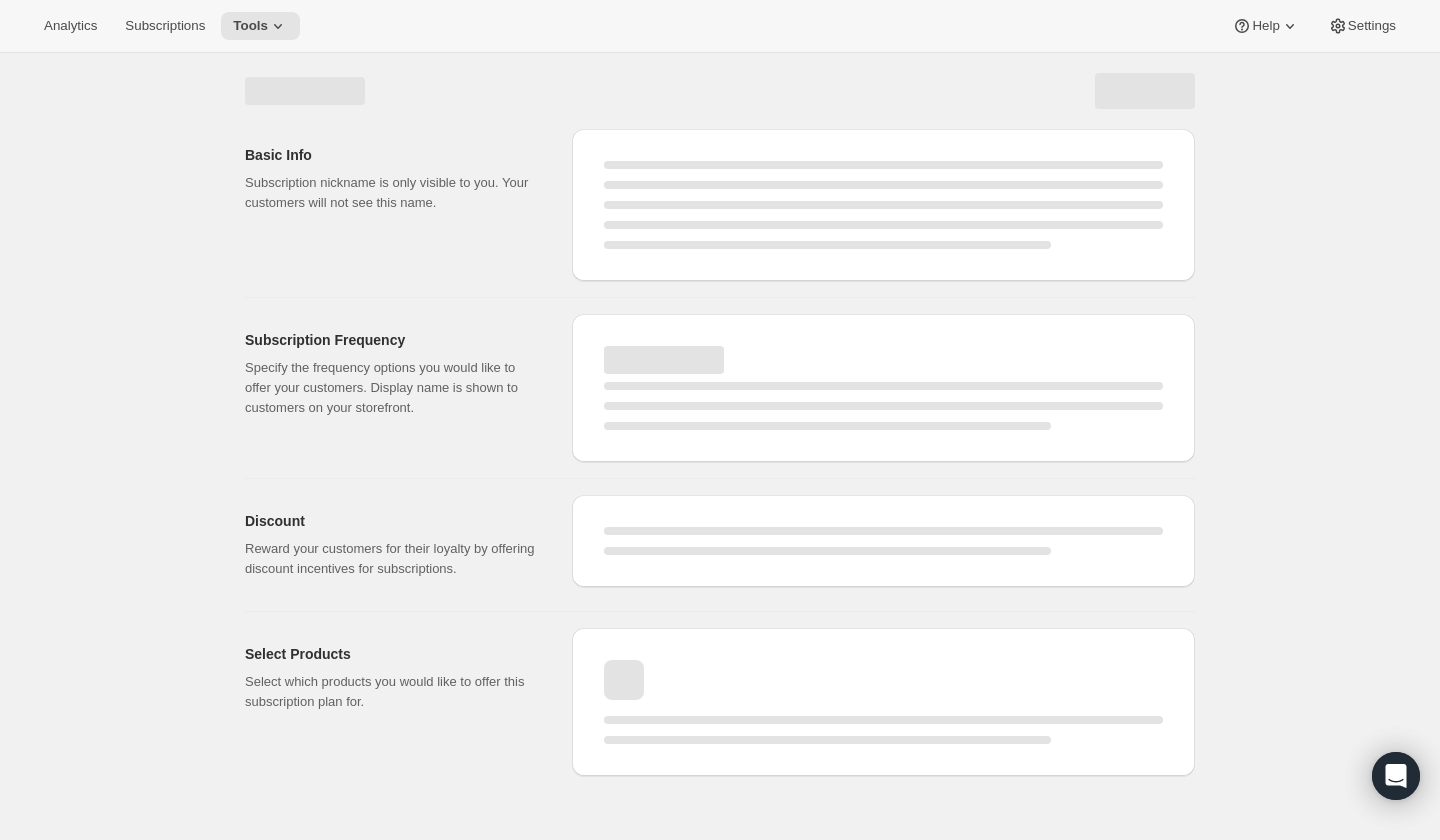 select on "WEEK" 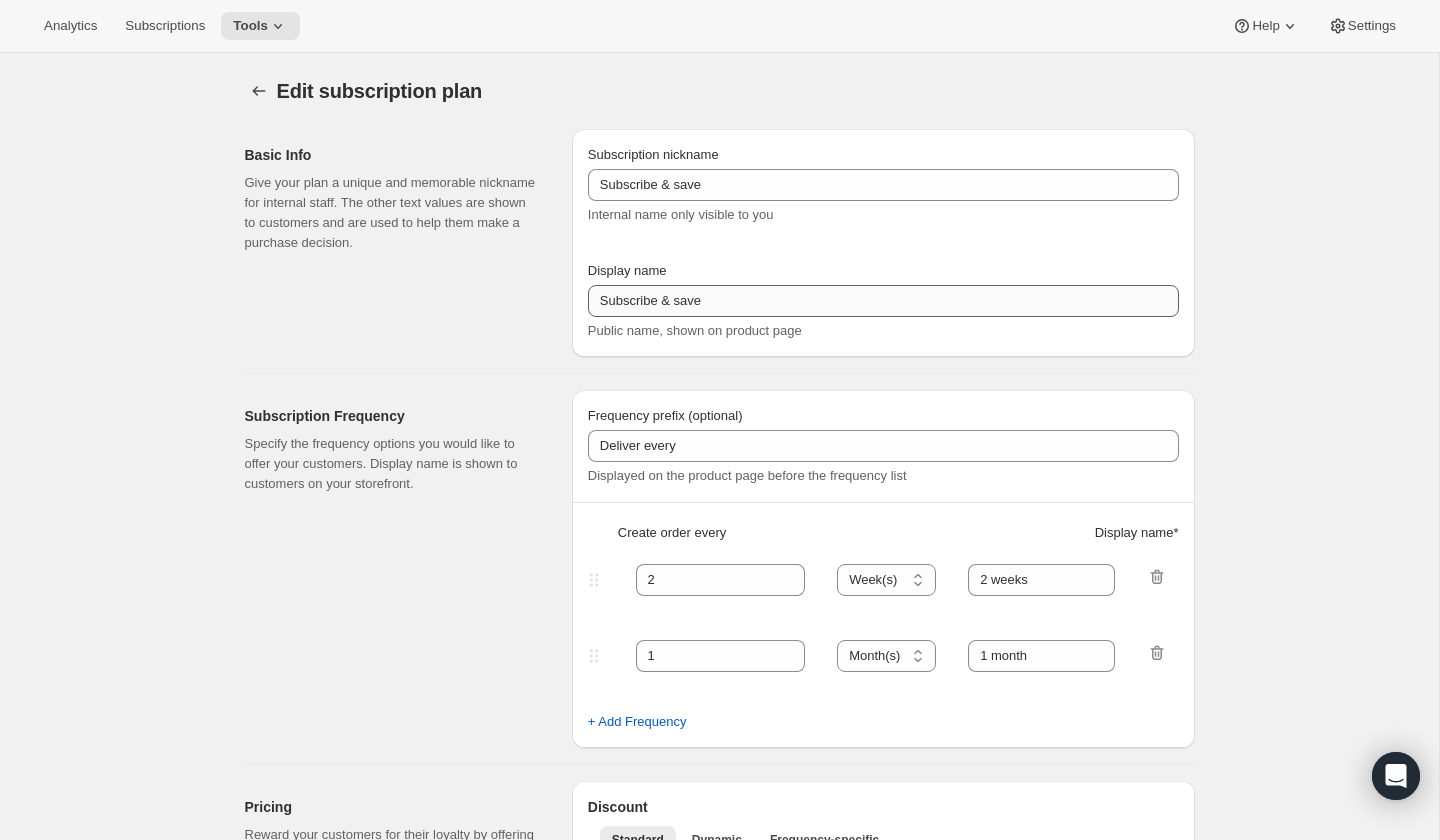 type on "TEST" 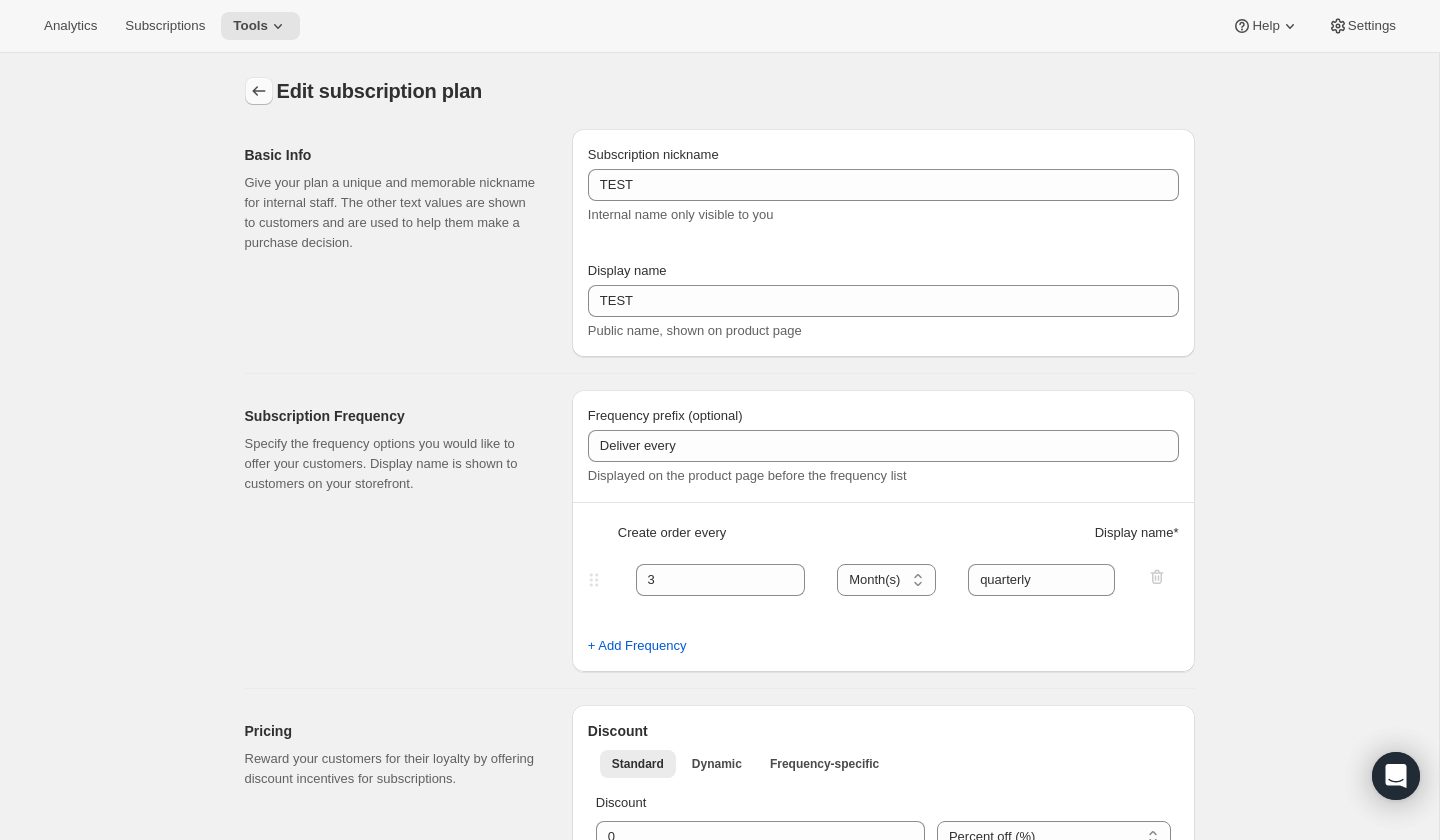 click 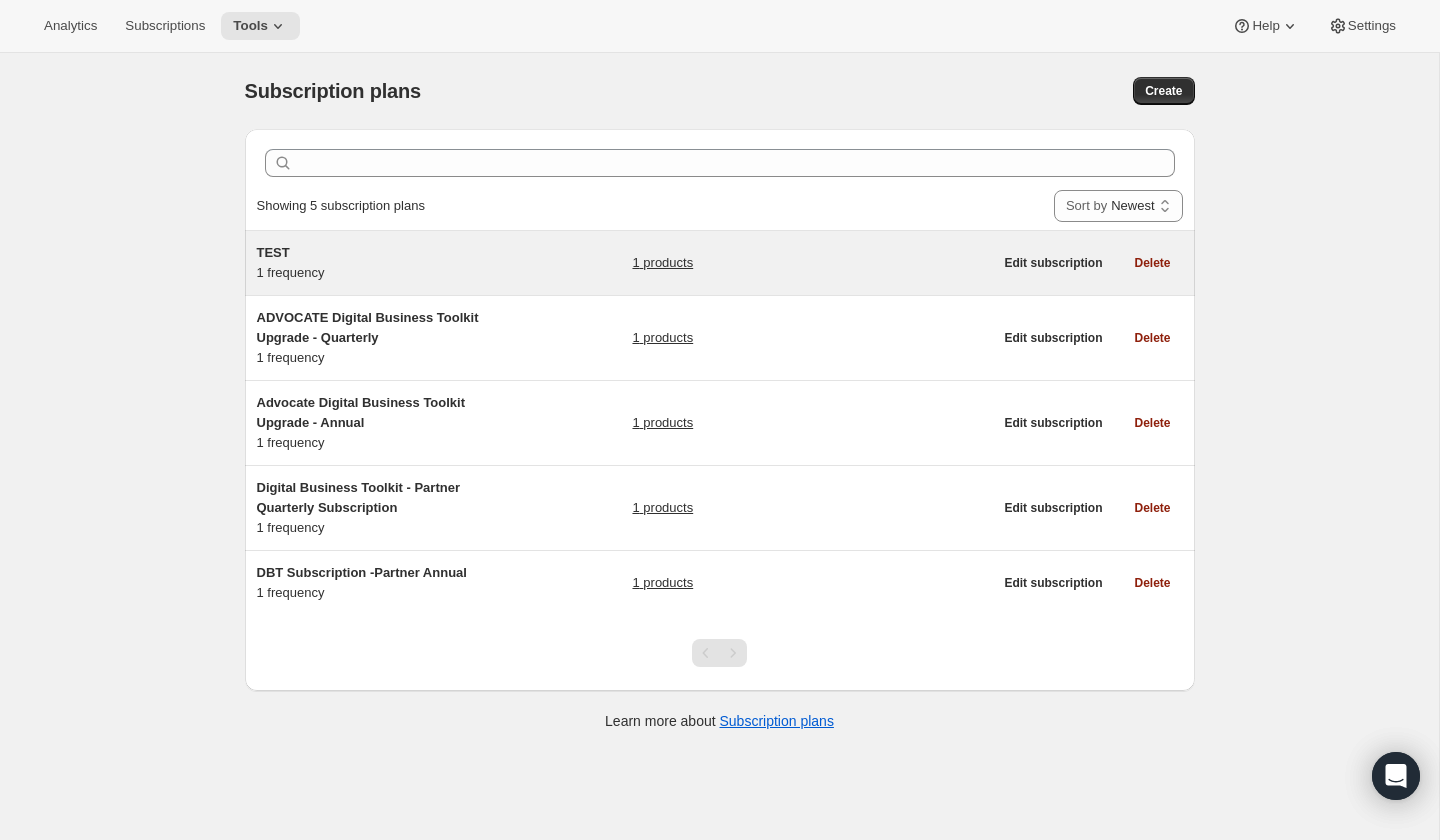 click on "TEST" at bounding box center (273, 252) 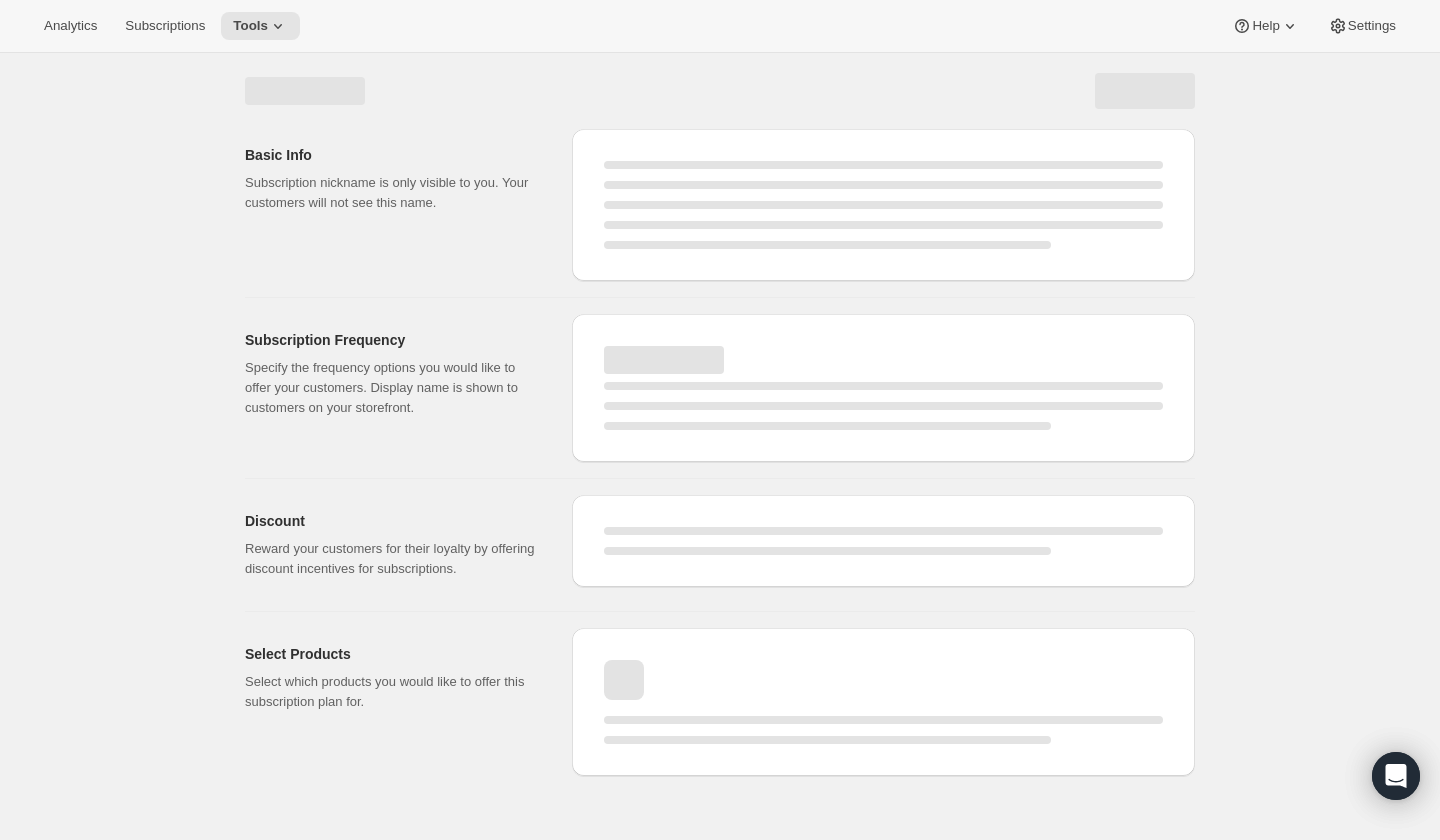 select on "WEEK" 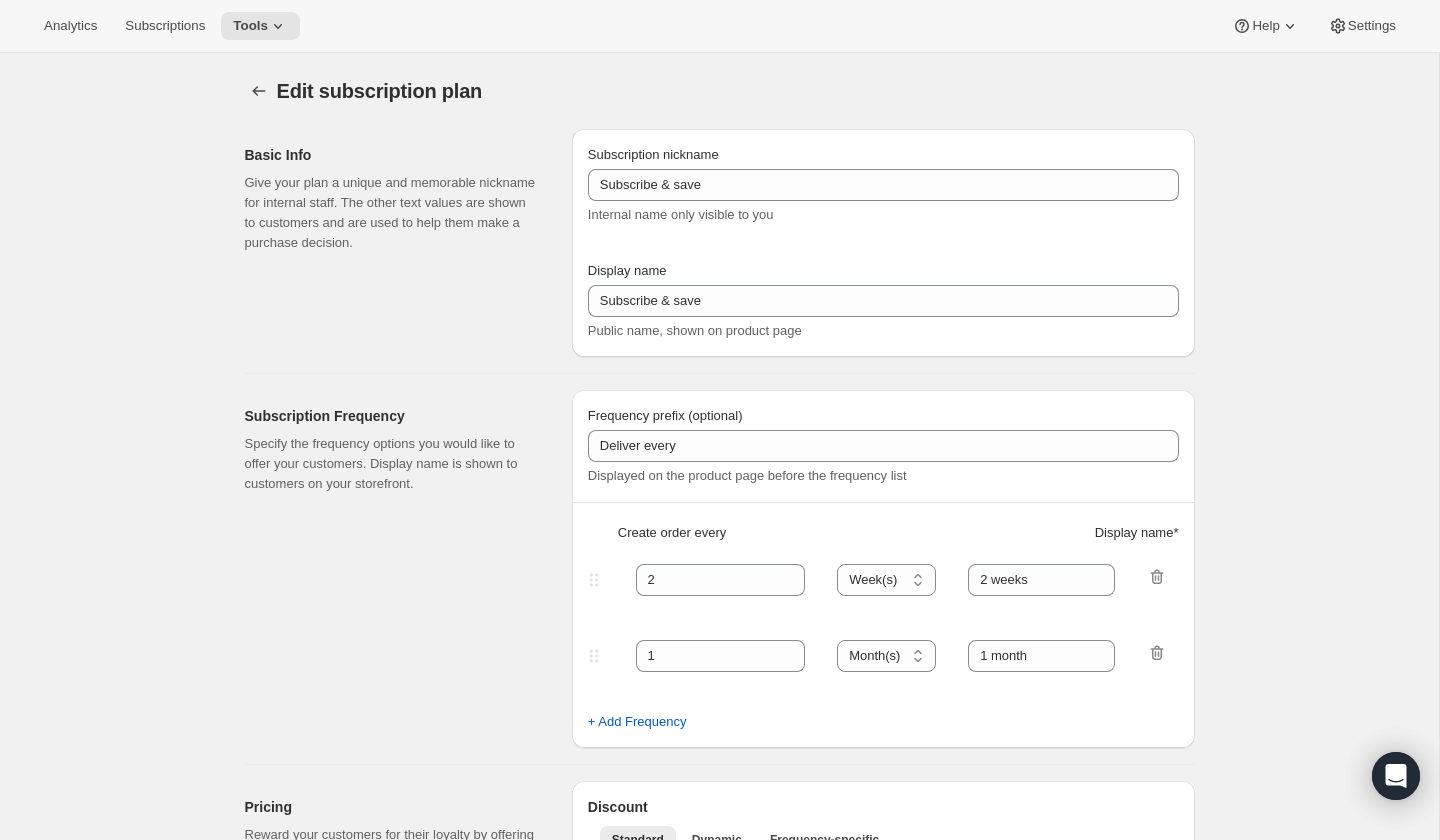 type on "TEST" 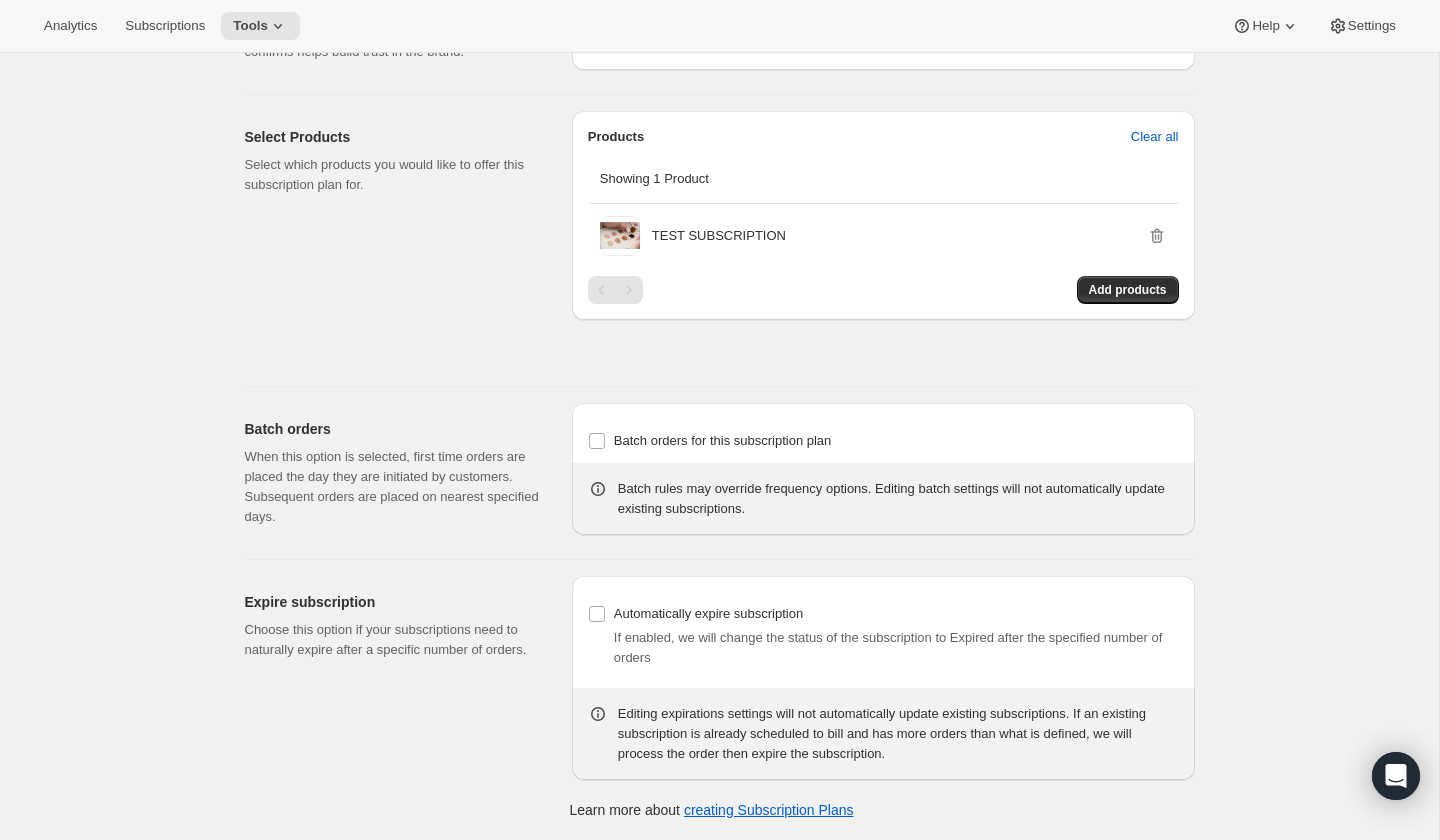 scroll, scrollTop: 1100, scrollLeft: 0, axis: vertical 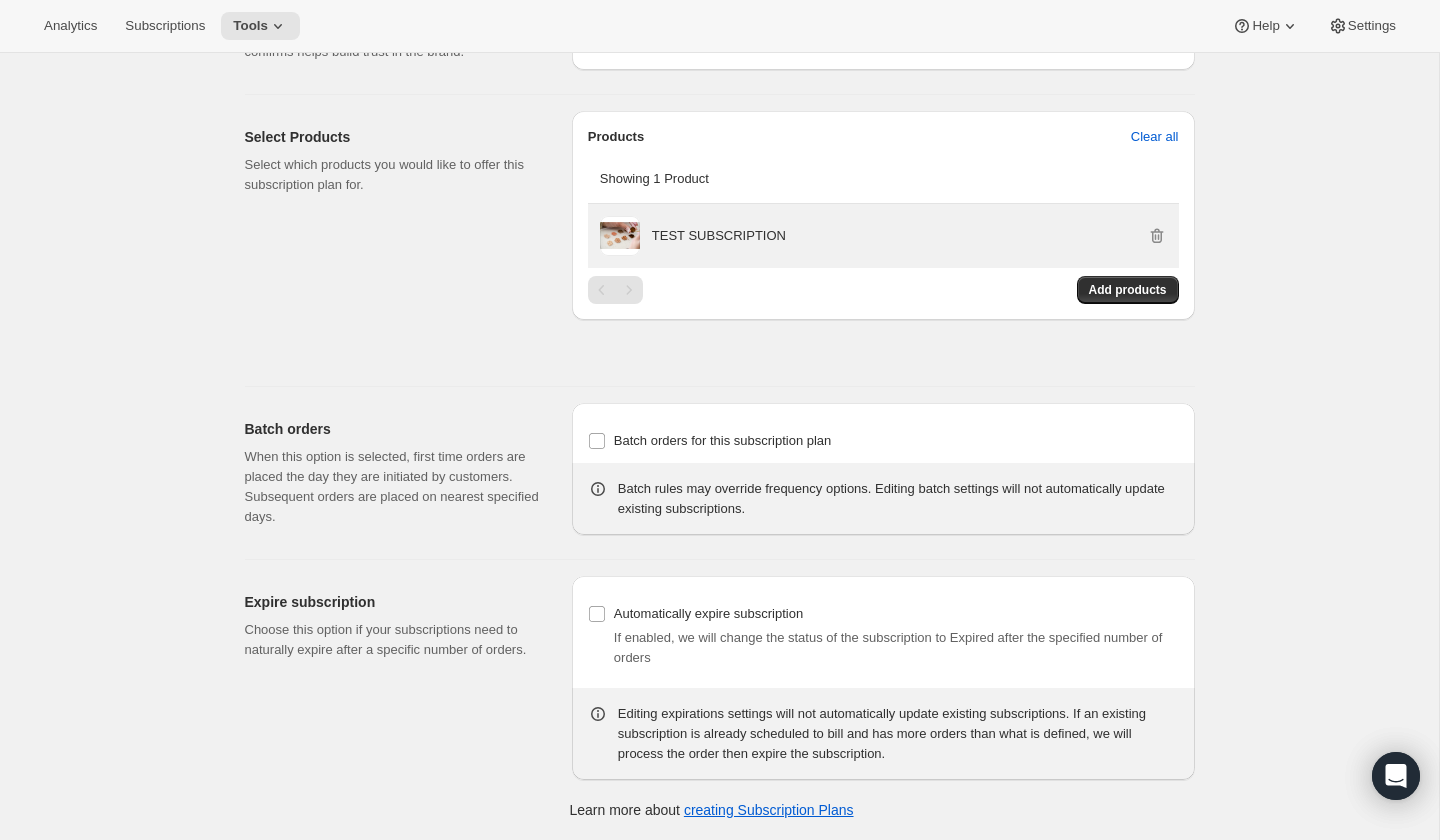 click on "TEST SUBSCRIPTION" at bounding box center [719, 236] 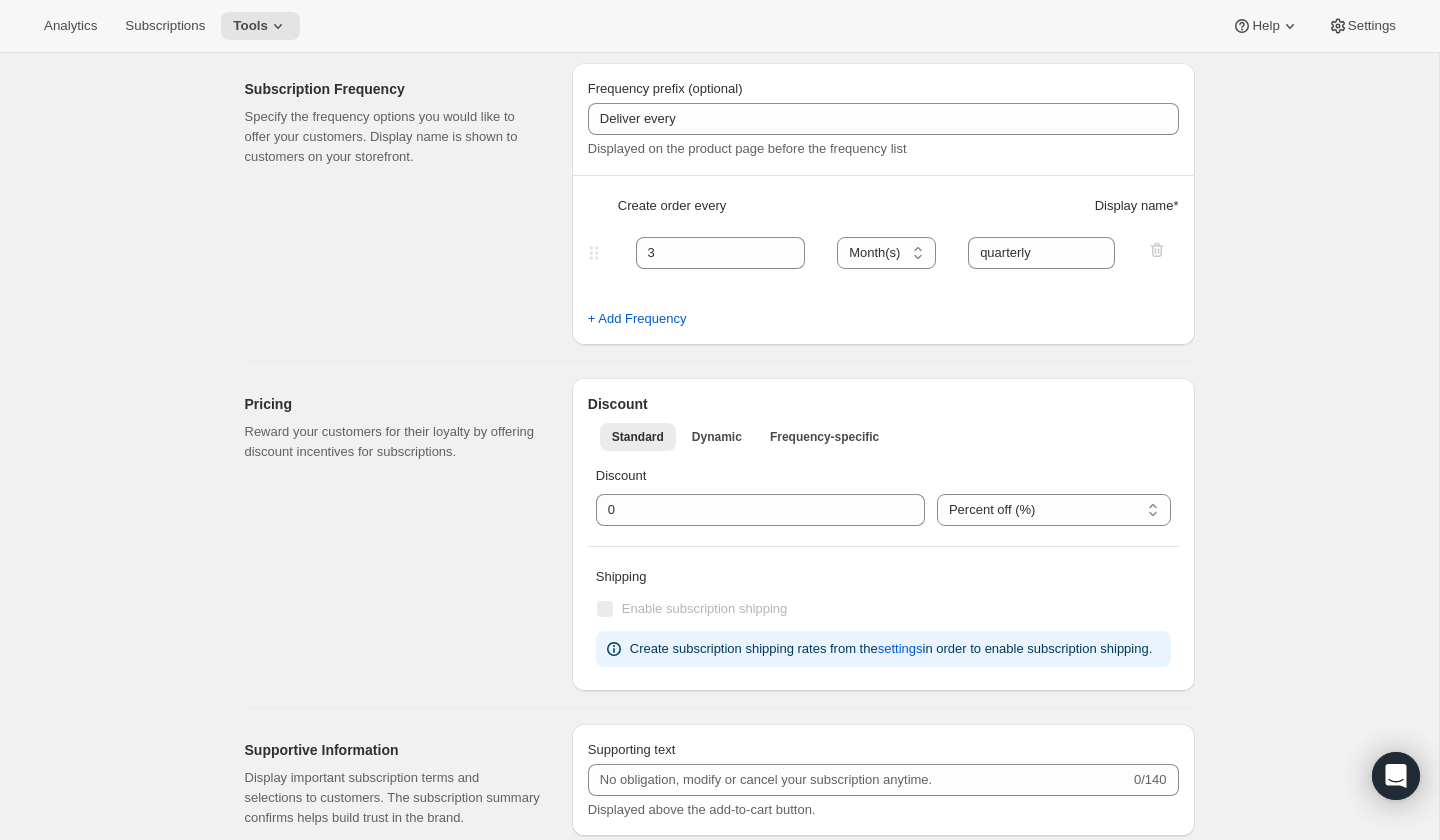 scroll, scrollTop: 0, scrollLeft: 0, axis: both 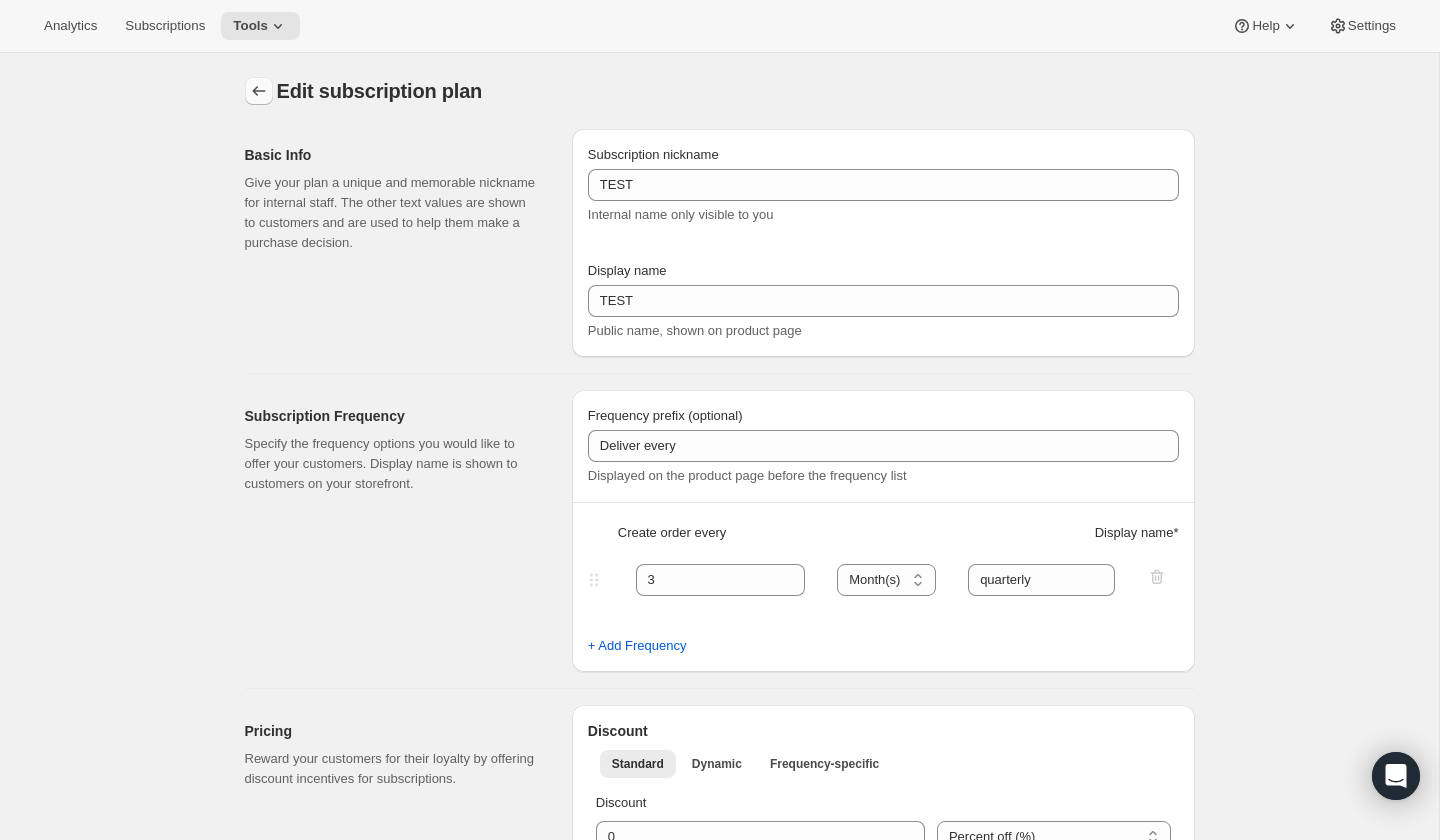 click 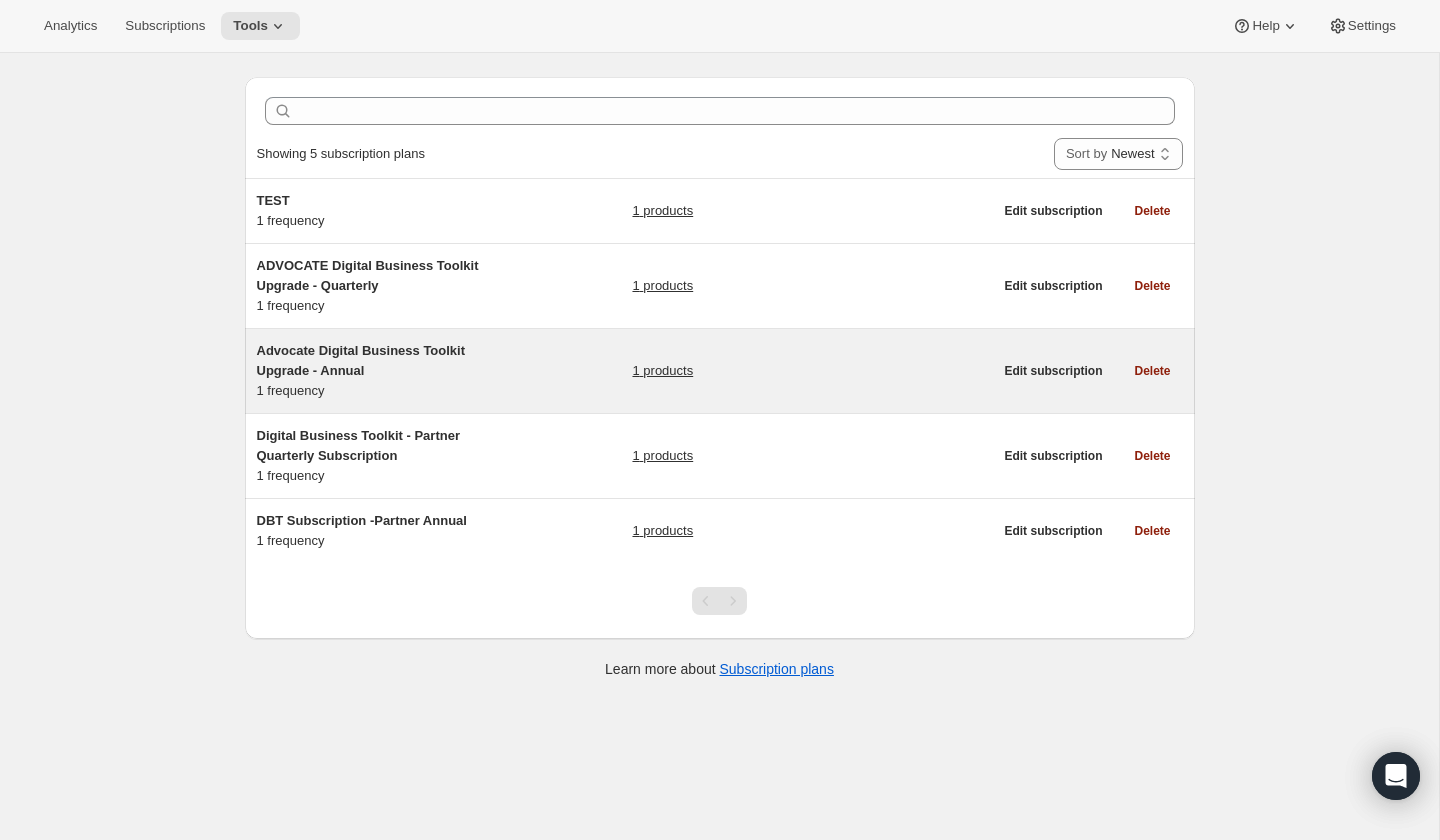 scroll, scrollTop: 0, scrollLeft: 0, axis: both 